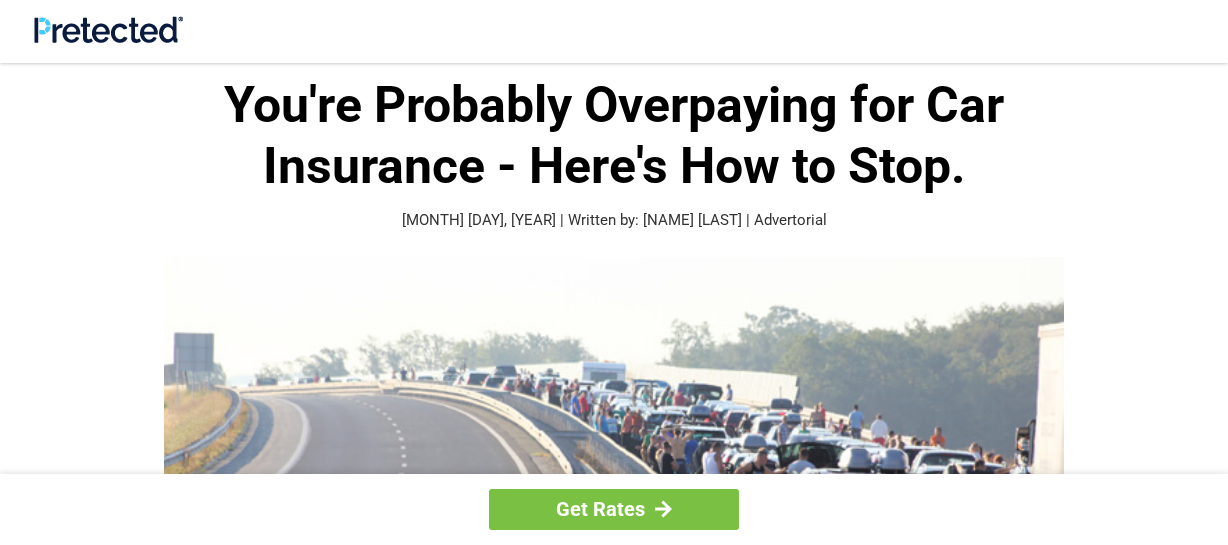 scroll, scrollTop: 0, scrollLeft: 0, axis: both 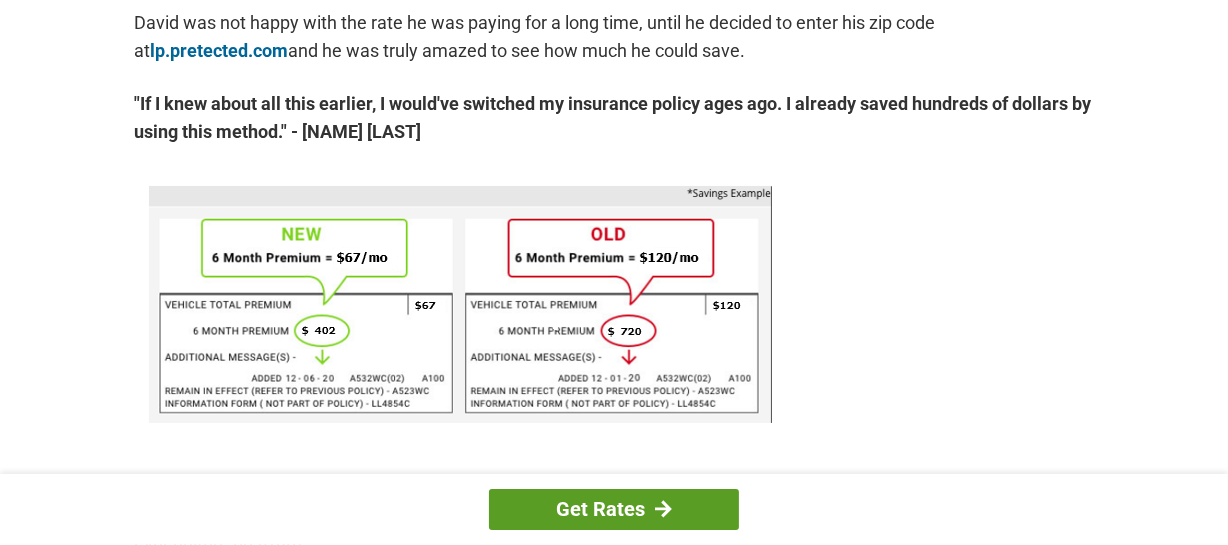 click on "Get Rates" at bounding box center [614, 509] 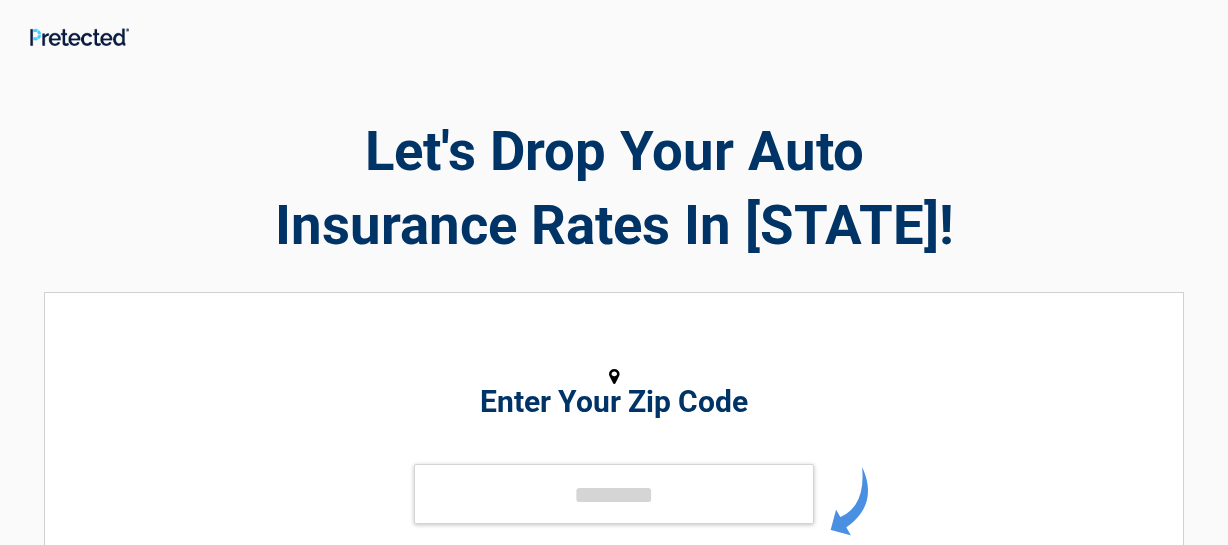 scroll, scrollTop: 0, scrollLeft: 0, axis: both 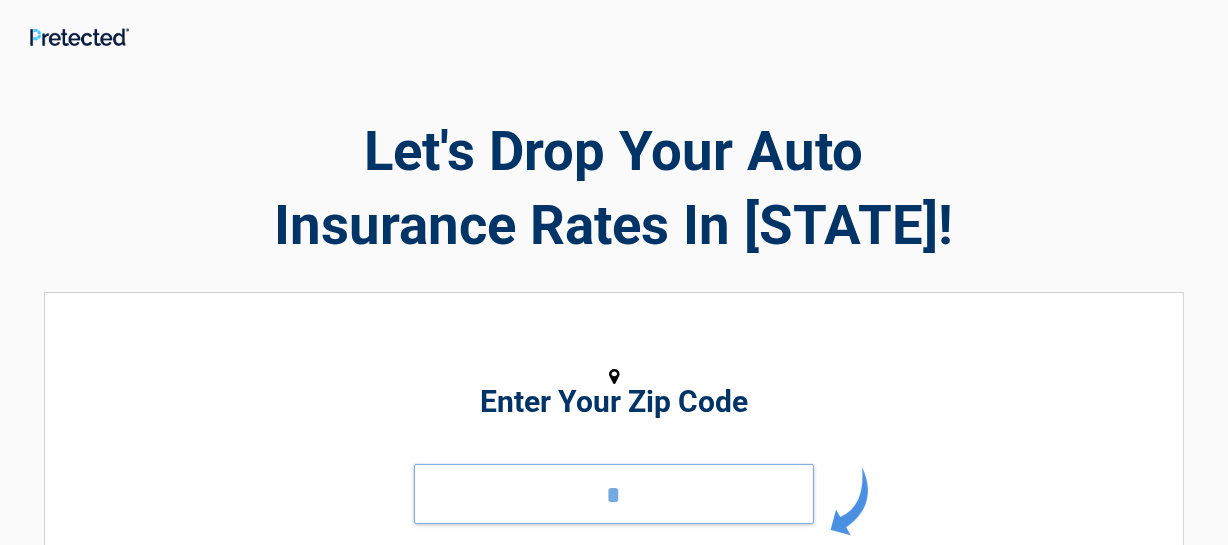 click on "*" at bounding box center (614, 494) 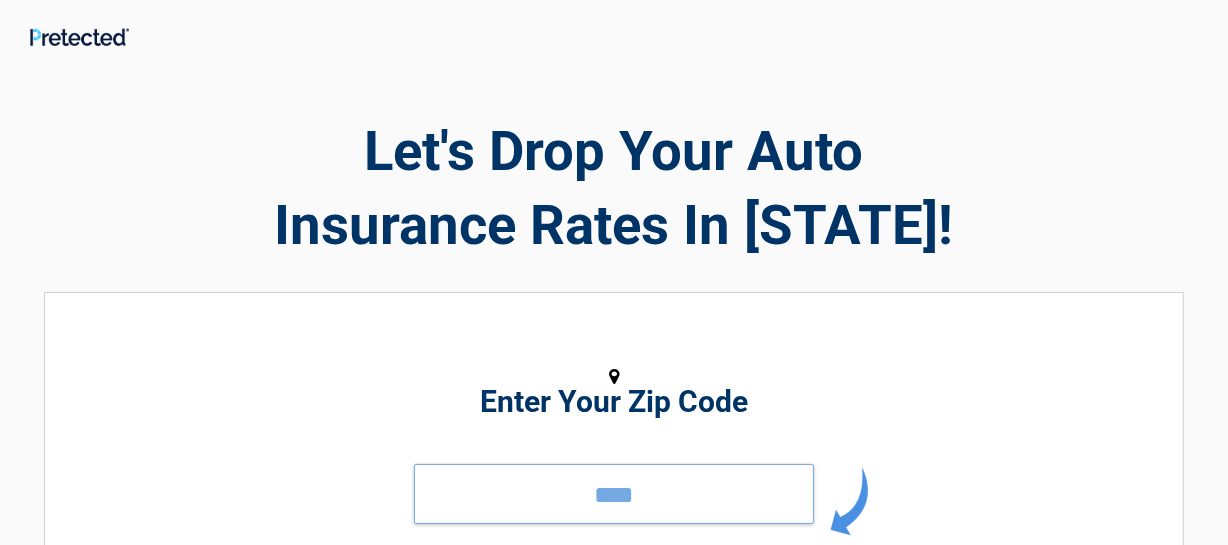 click on "****" at bounding box center (614, 494) 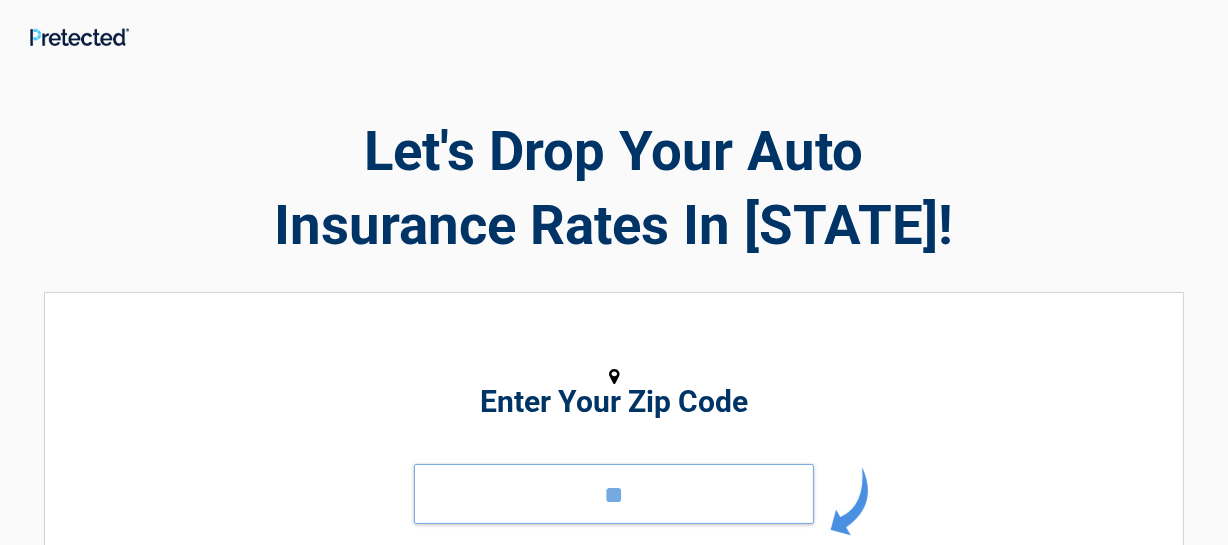 type on "*" 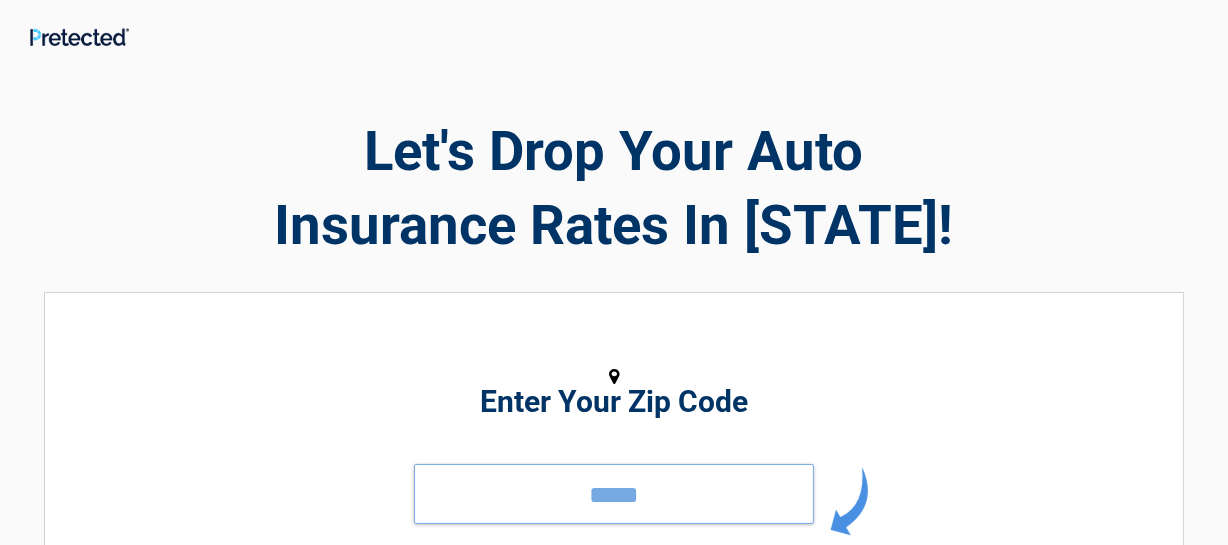 type on "*****" 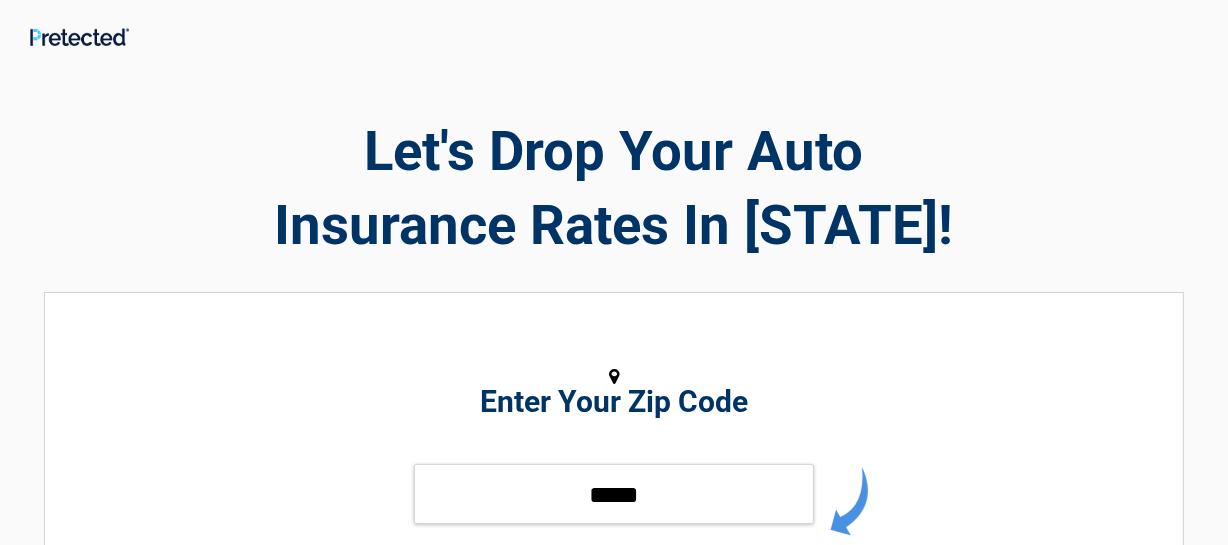 click at bounding box center (849, 501) 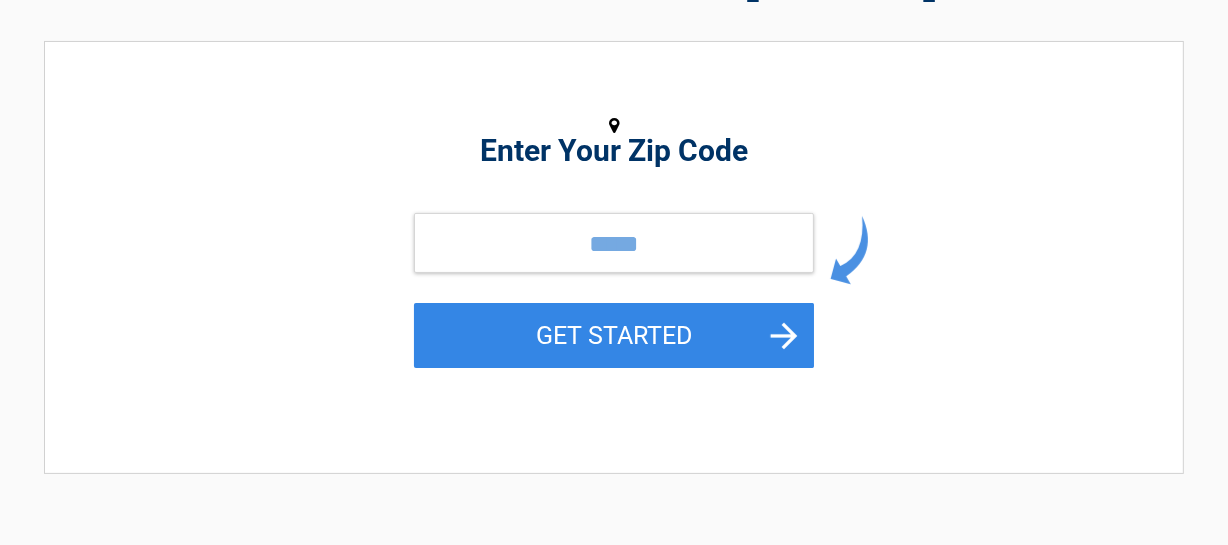 scroll, scrollTop: 327, scrollLeft: 0, axis: vertical 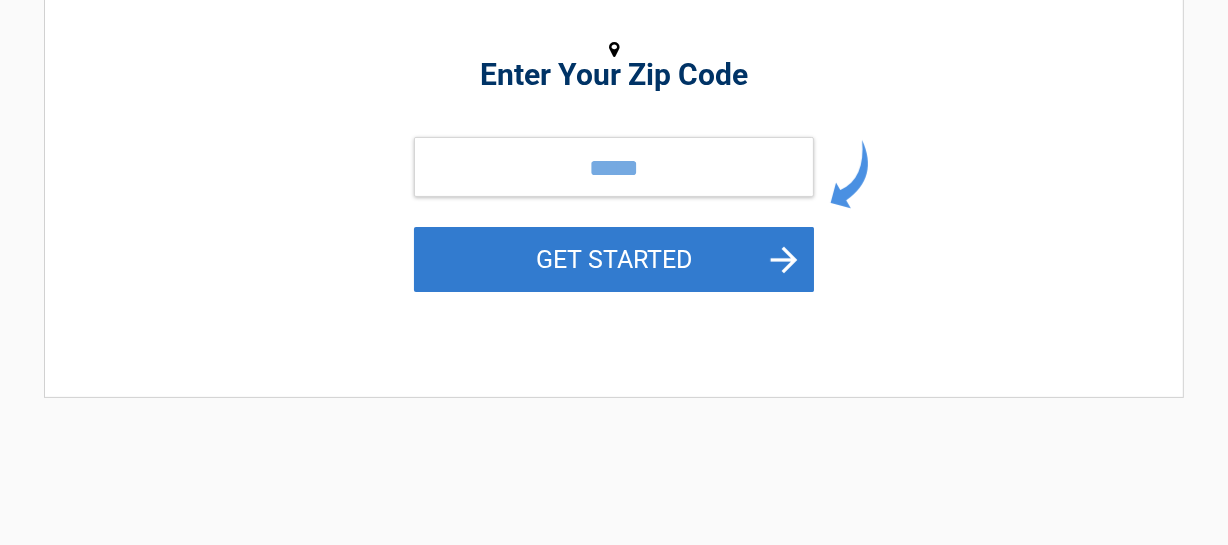 click on "GET STARTED" at bounding box center (614, 259) 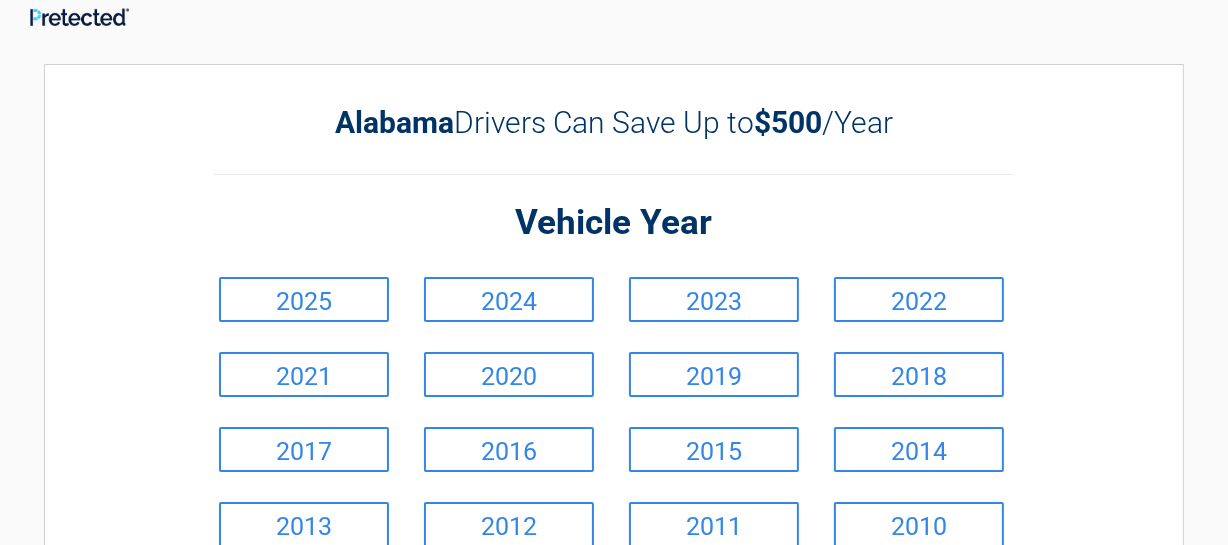 scroll, scrollTop: 0, scrollLeft: 0, axis: both 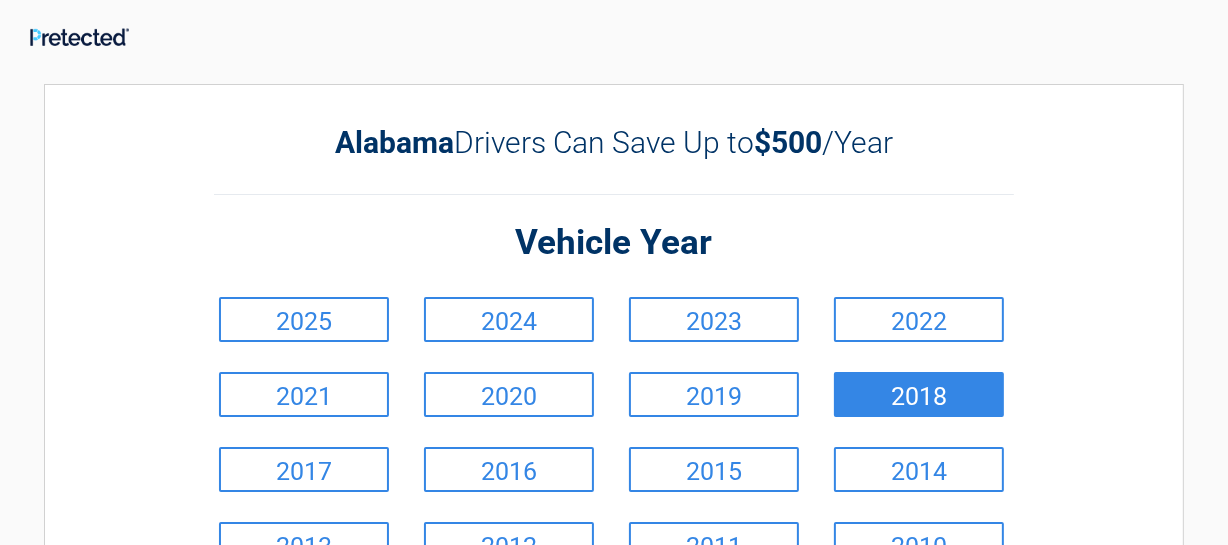 click on "2018" at bounding box center [919, 394] 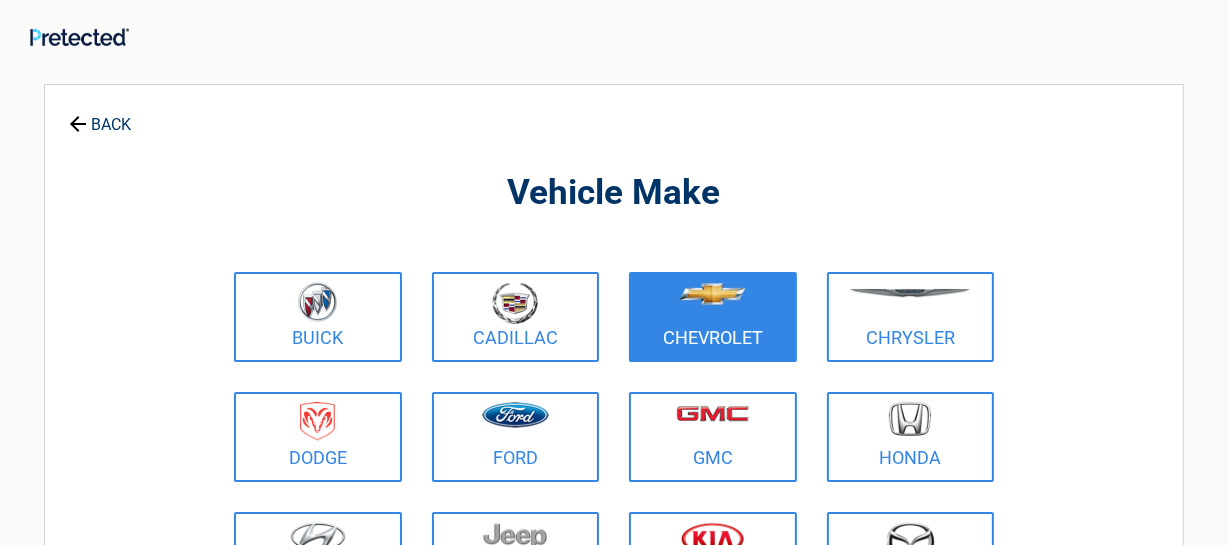 click at bounding box center [712, 294] 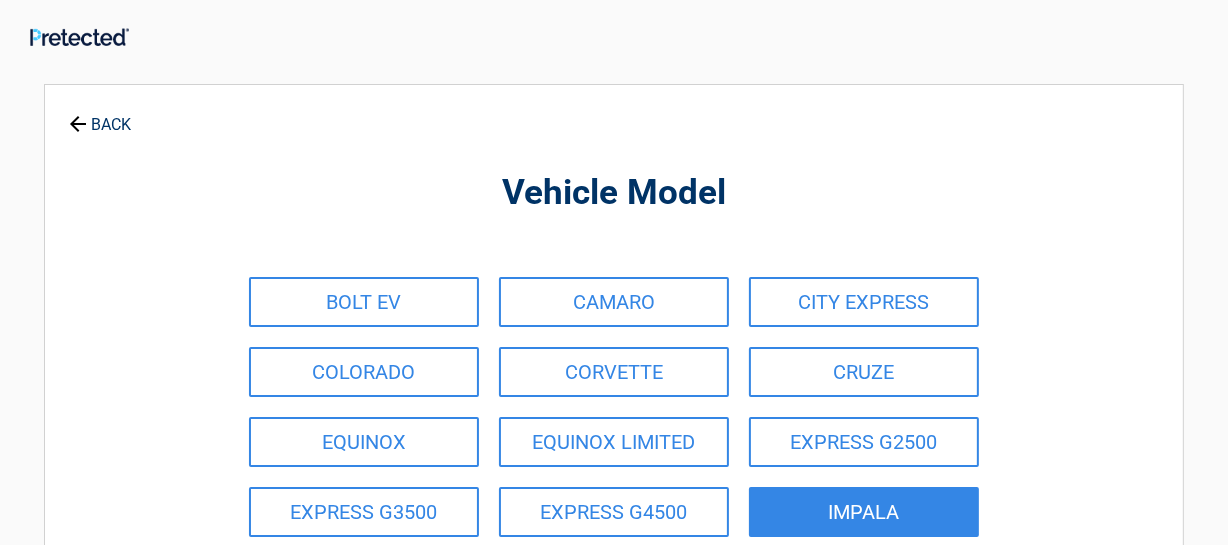 click on "IMPALA" at bounding box center (864, 512) 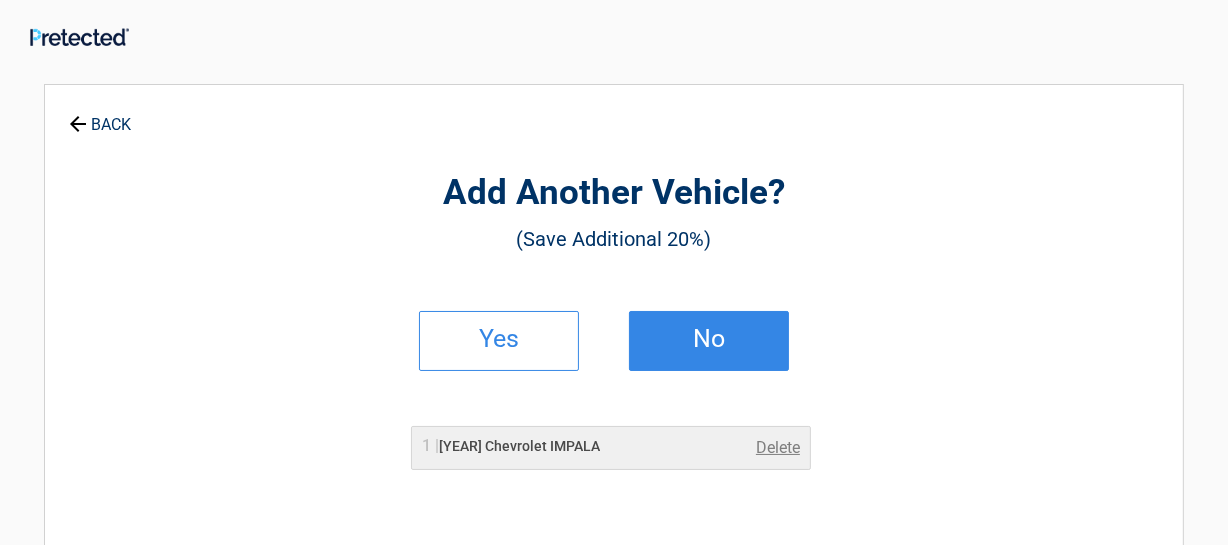 click on "No" at bounding box center [709, 339] 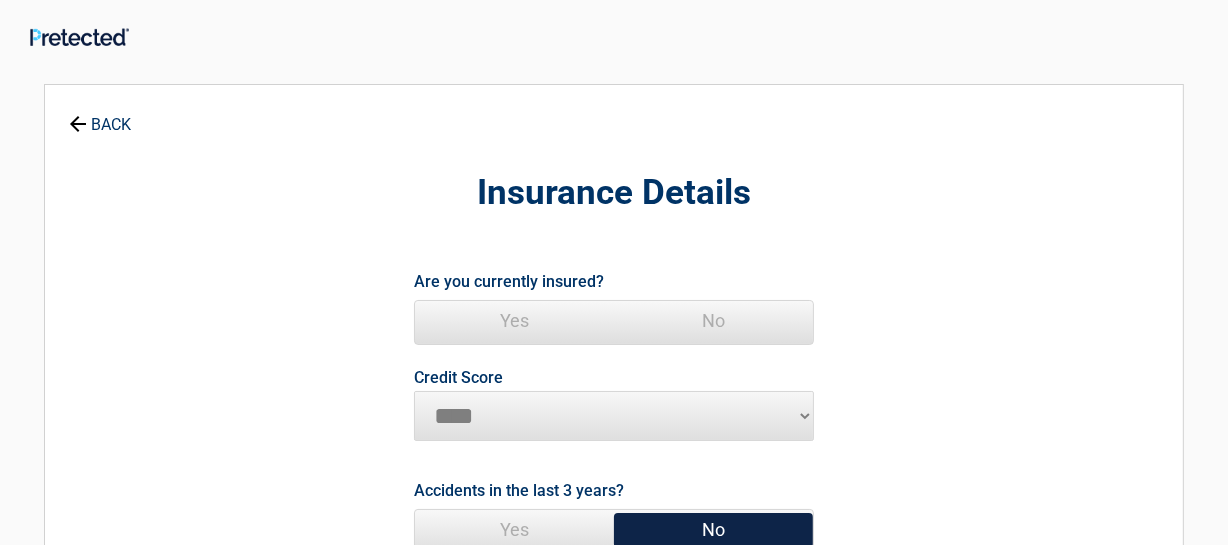 click on "Yes" at bounding box center (514, 321) 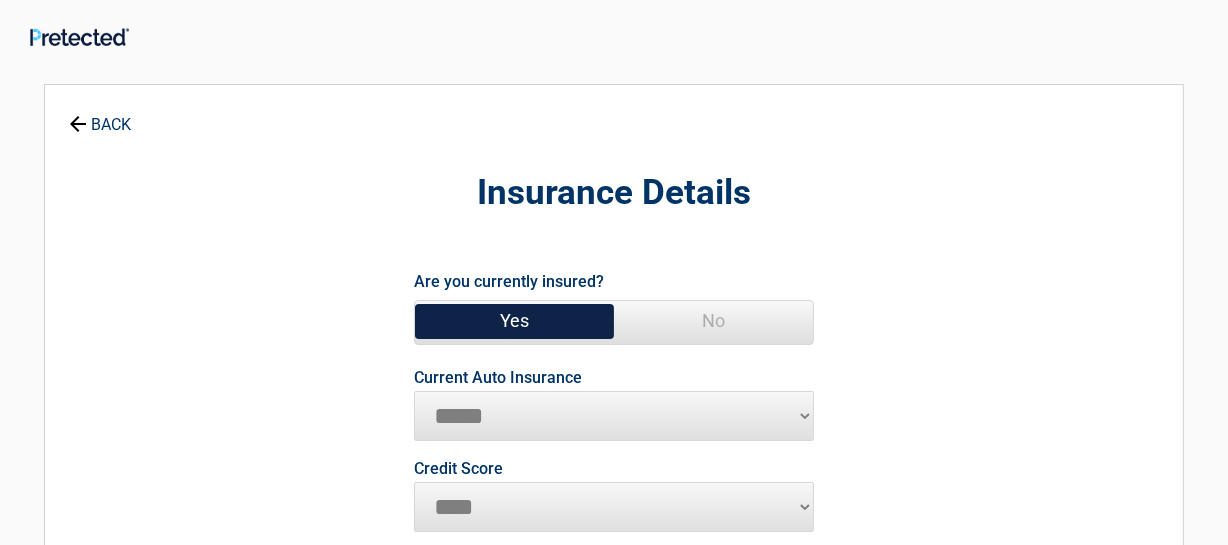 click on "**********" at bounding box center (614, 416) 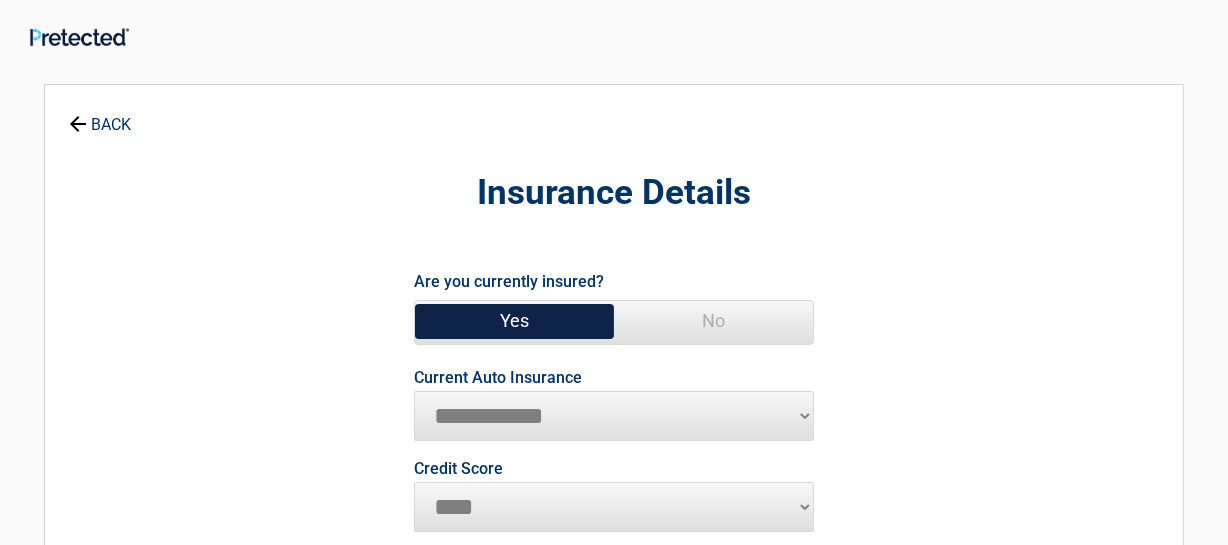 click on "**********" at bounding box center [614, 416] 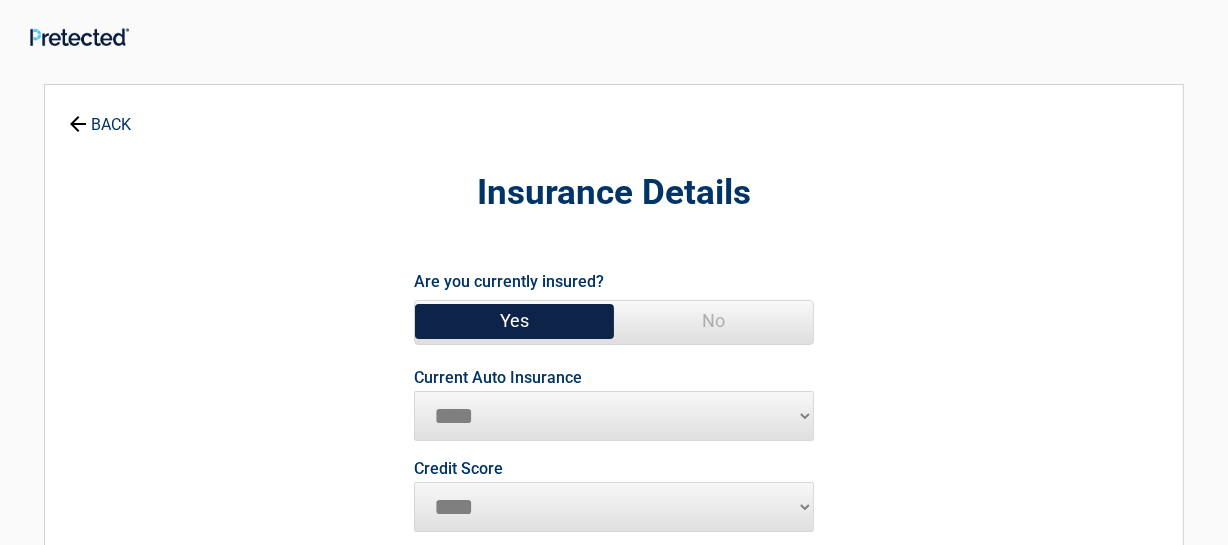 click on "**********" at bounding box center [614, 416] 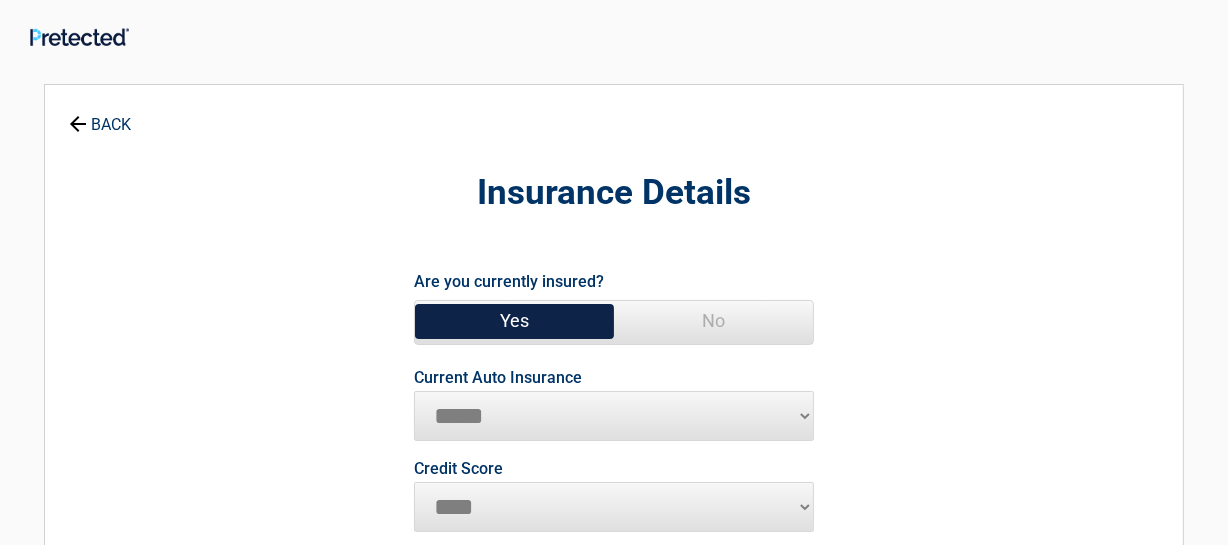 click on "**********" at bounding box center [614, 416] 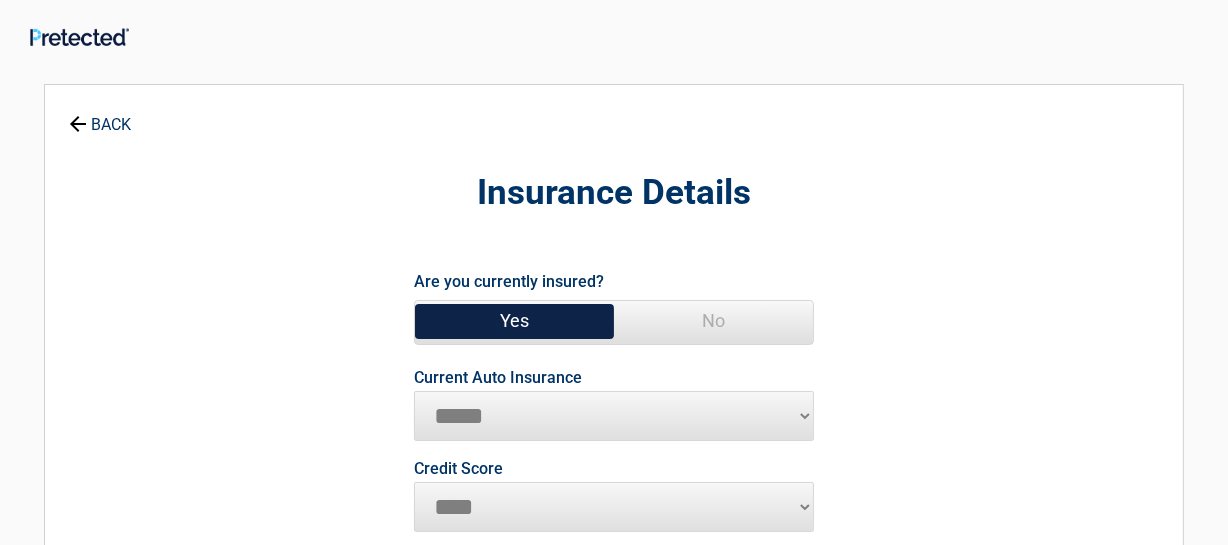 click on "**********" at bounding box center (614, 416) 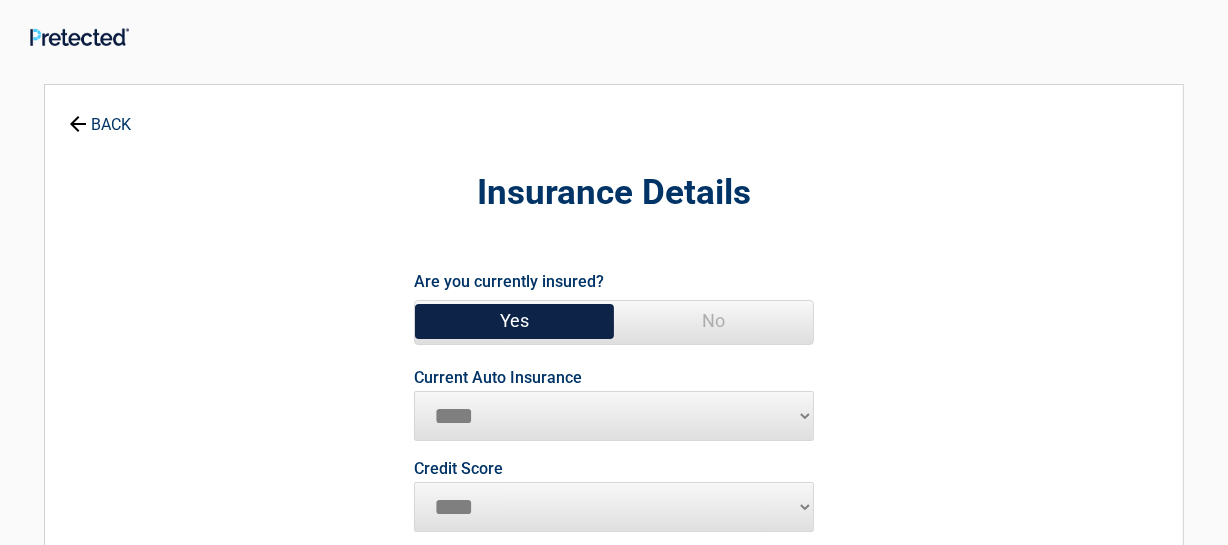 click on "**********" at bounding box center (614, 416) 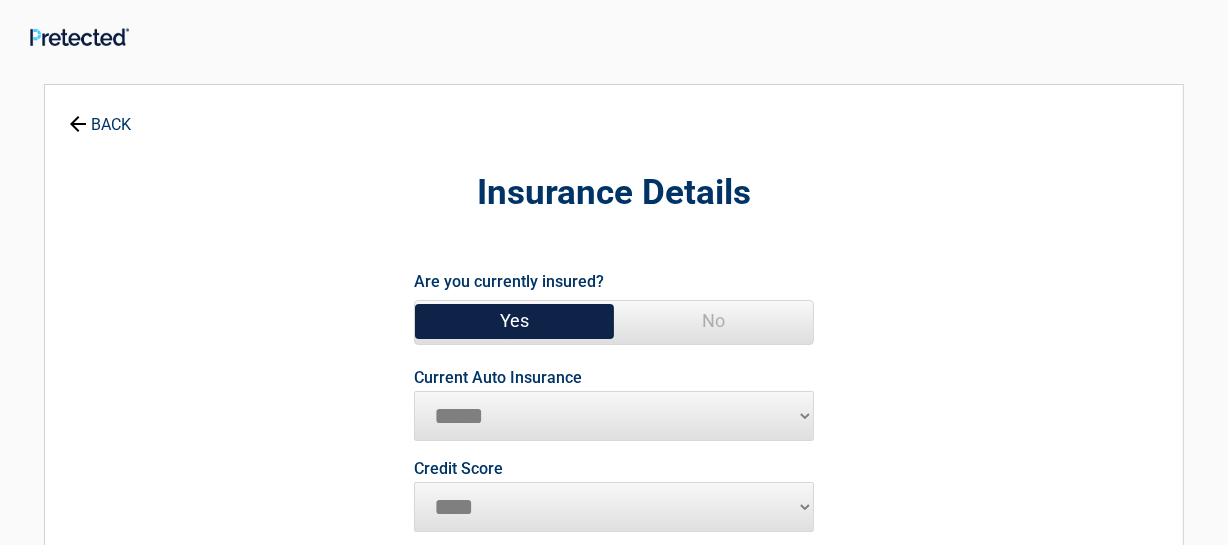 click on "**********" at bounding box center (614, 416) 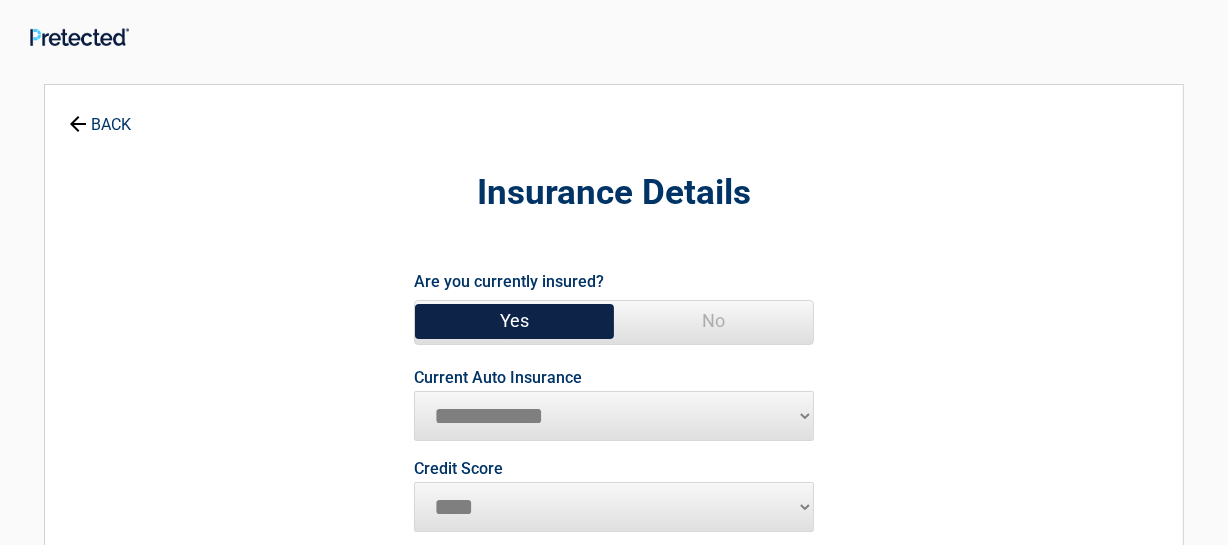 click on "**********" at bounding box center [614, 416] 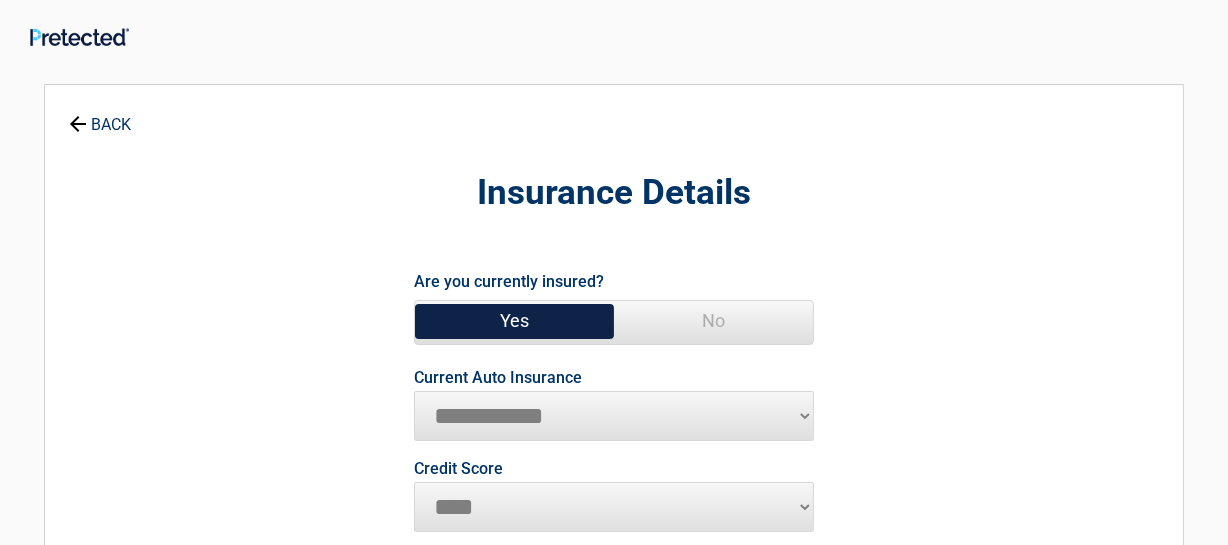 click on "**********" at bounding box center (614, 416) 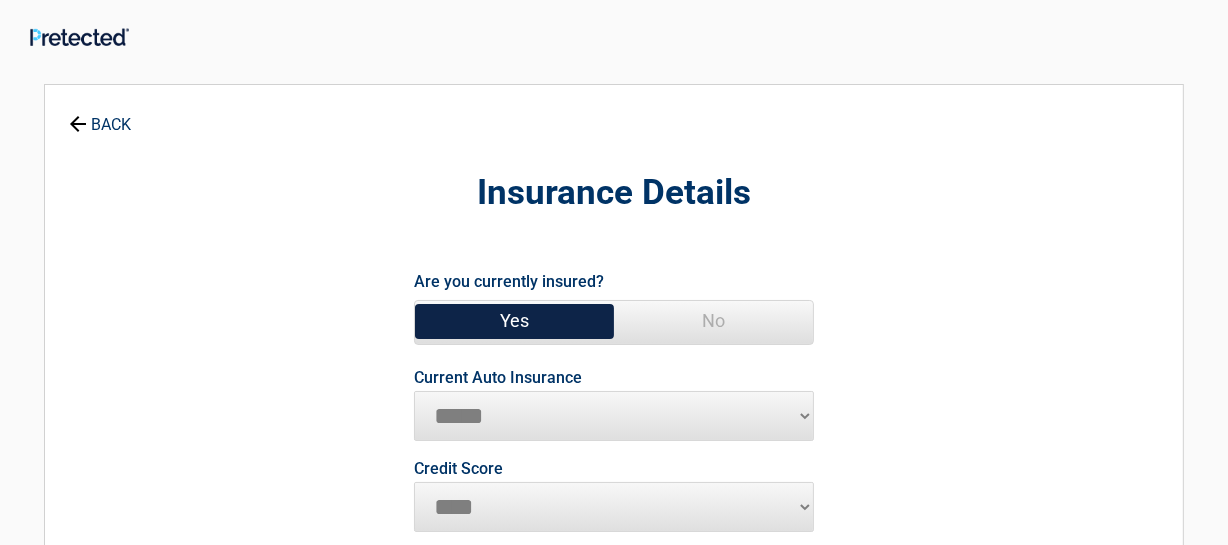 click on "**********" at bounding box center (614, 416) 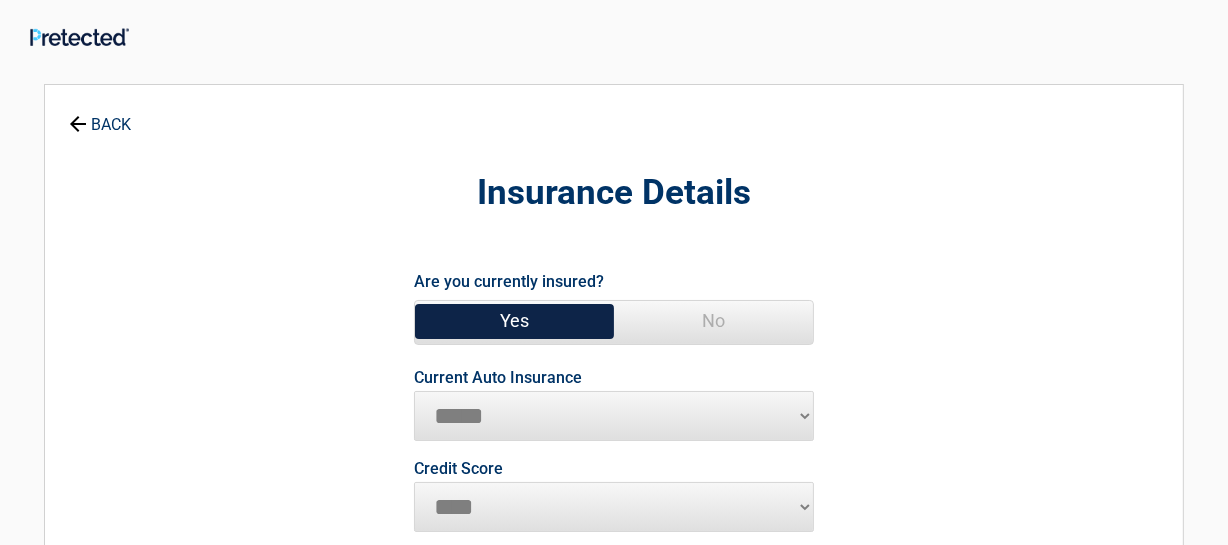click on "**********" at bounding box center [614, 416] 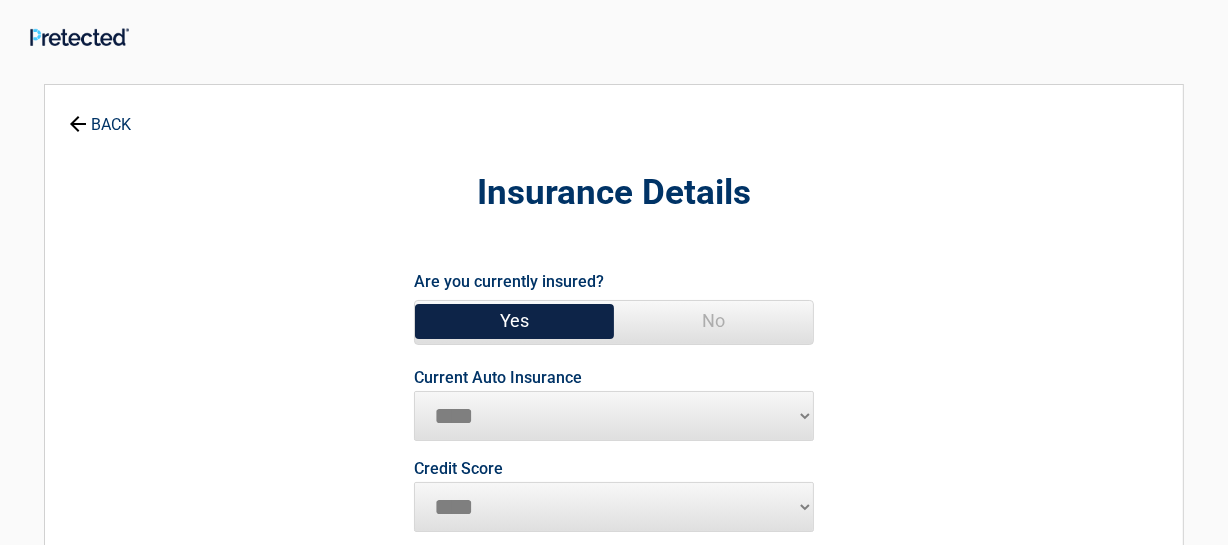 click on "**********" at bounding box center (614, 416) 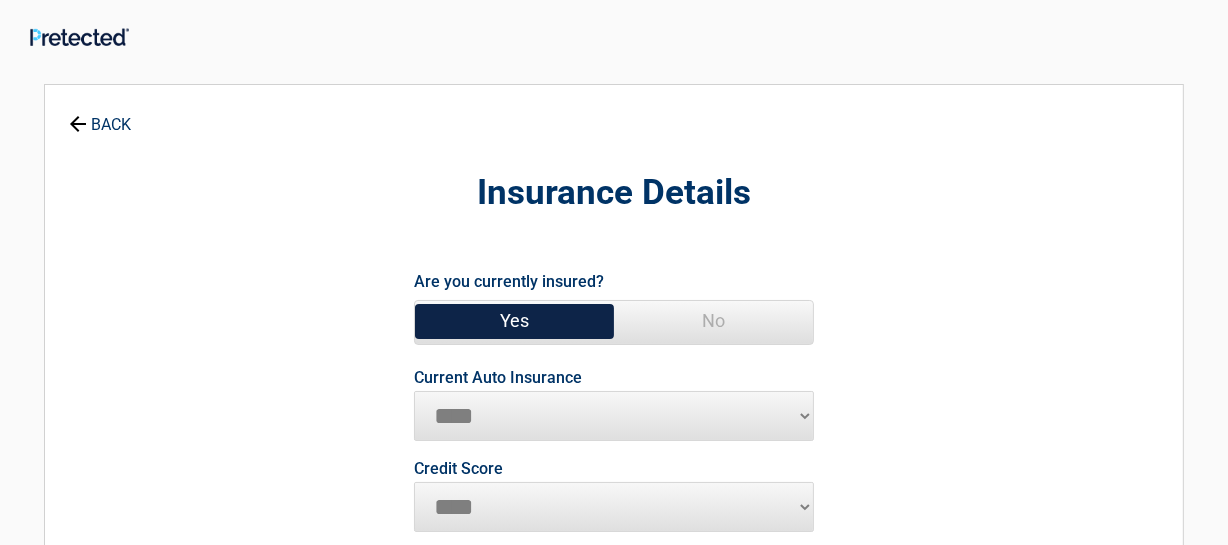 click on "**********" at bounding box center (614, 416) 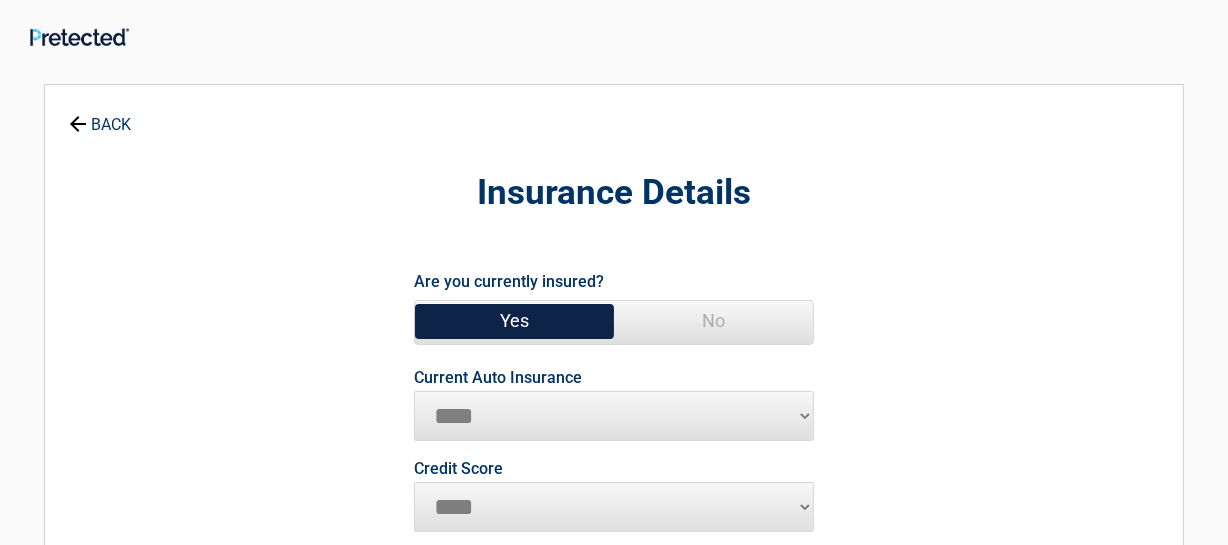 select on "*****" 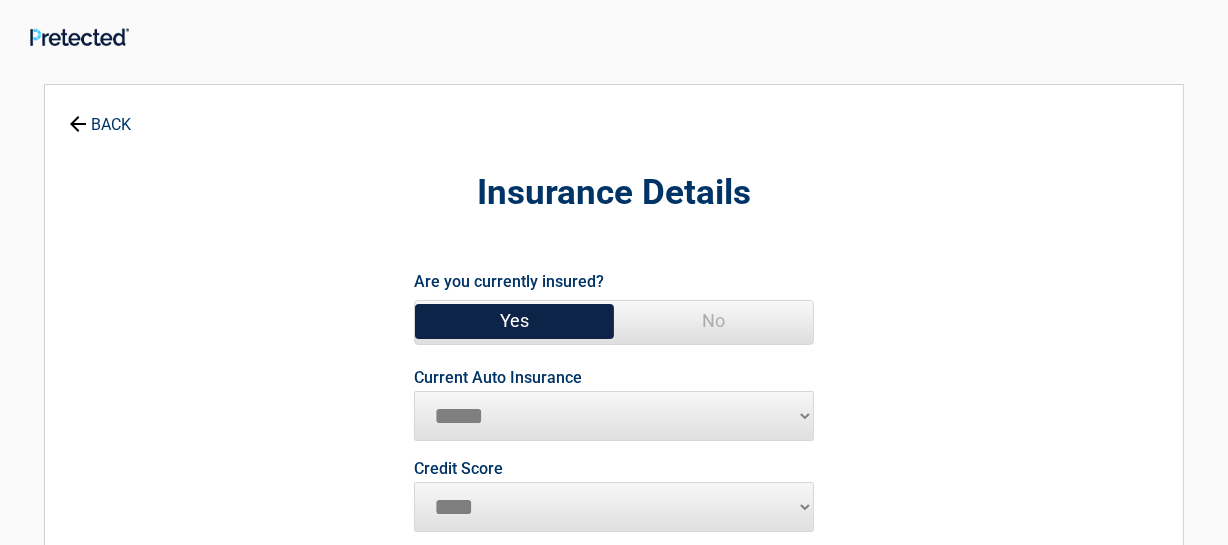 click on "**********" at bounding box center (614, 416) 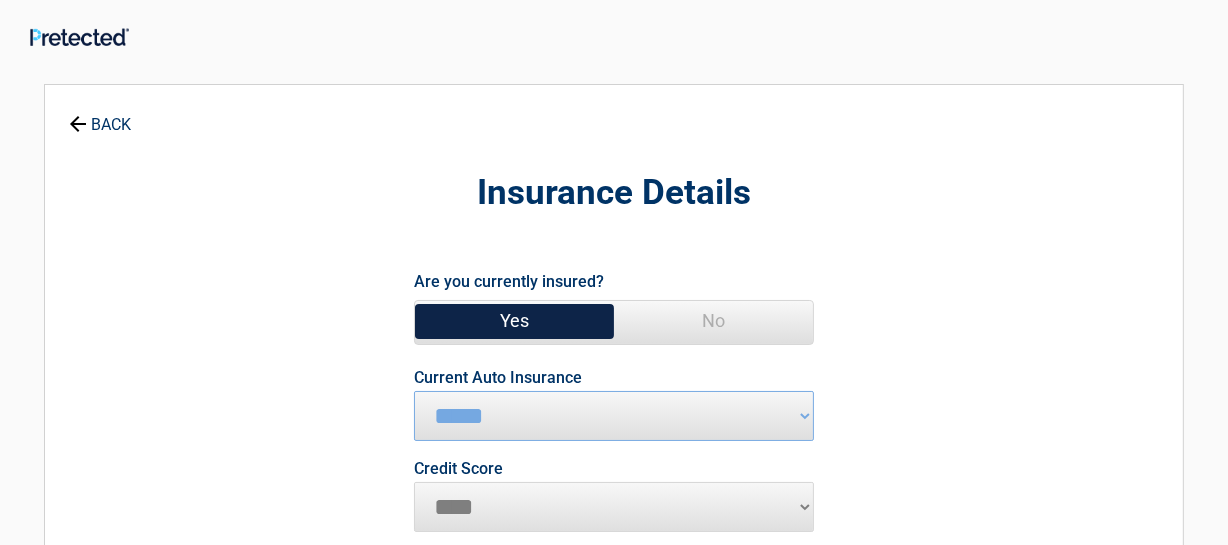 click on "Yes" at bounding box center [514, 321] 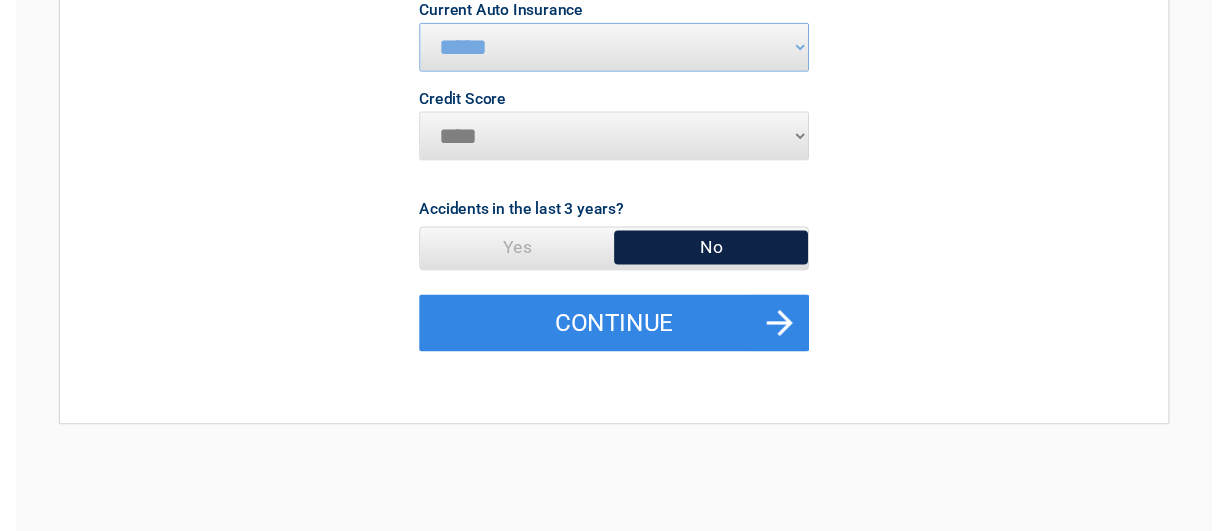 scroll, scrollTop: 290, scrollLeft: 0, axis: vertical 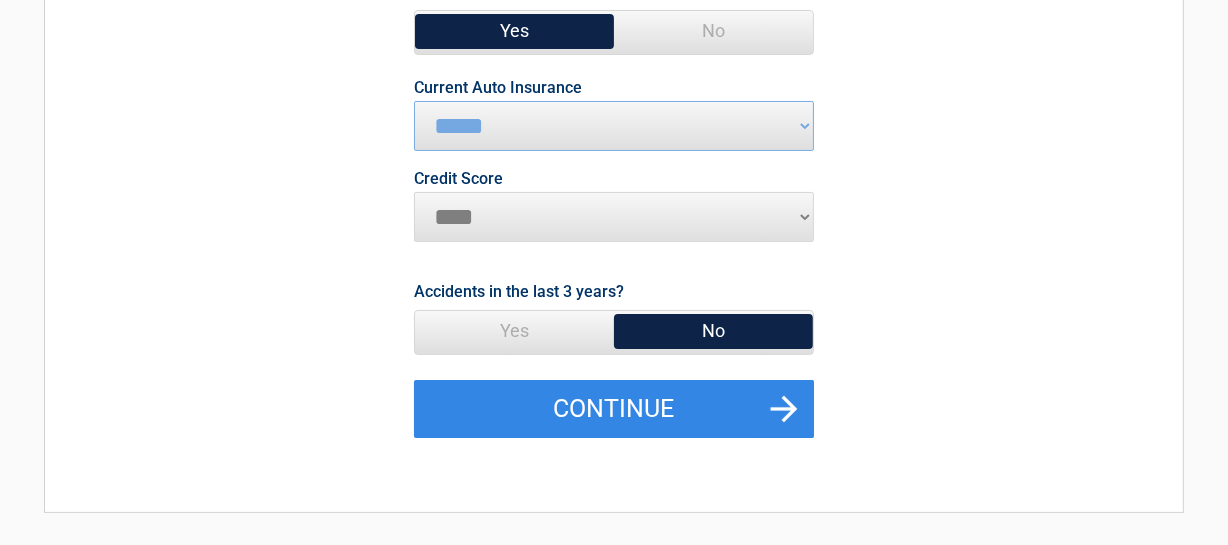 click on "No" at bounding box center (713, 331) 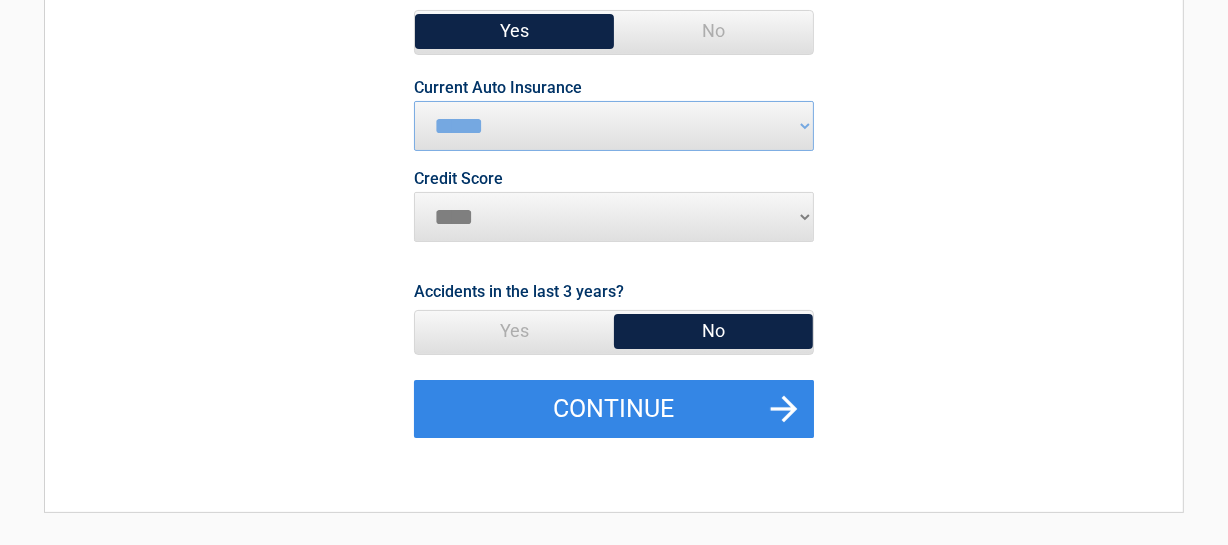 click on "No" at bounding box center (713, 331) 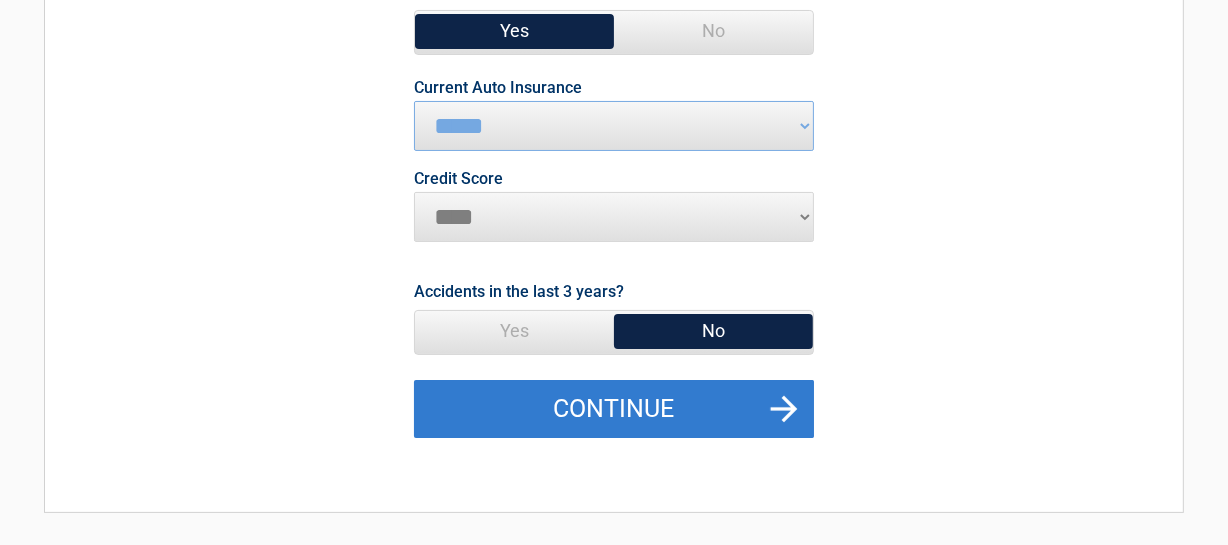 click on "Continue" at bounding box center (614, 409) 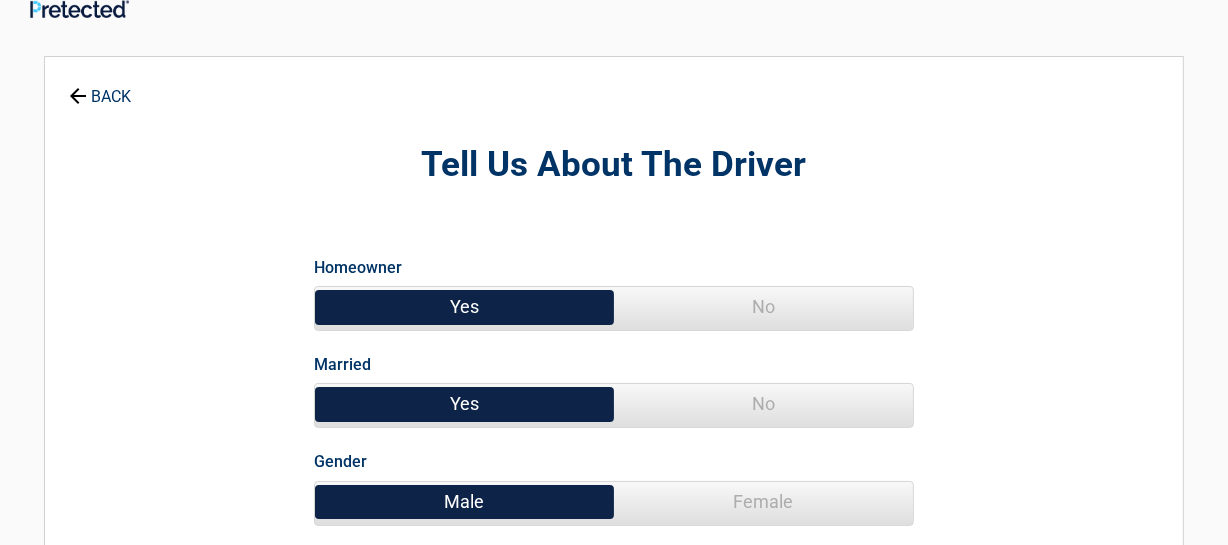 scroll, scrollTop: 0, scrollLeft: 0, axis: both 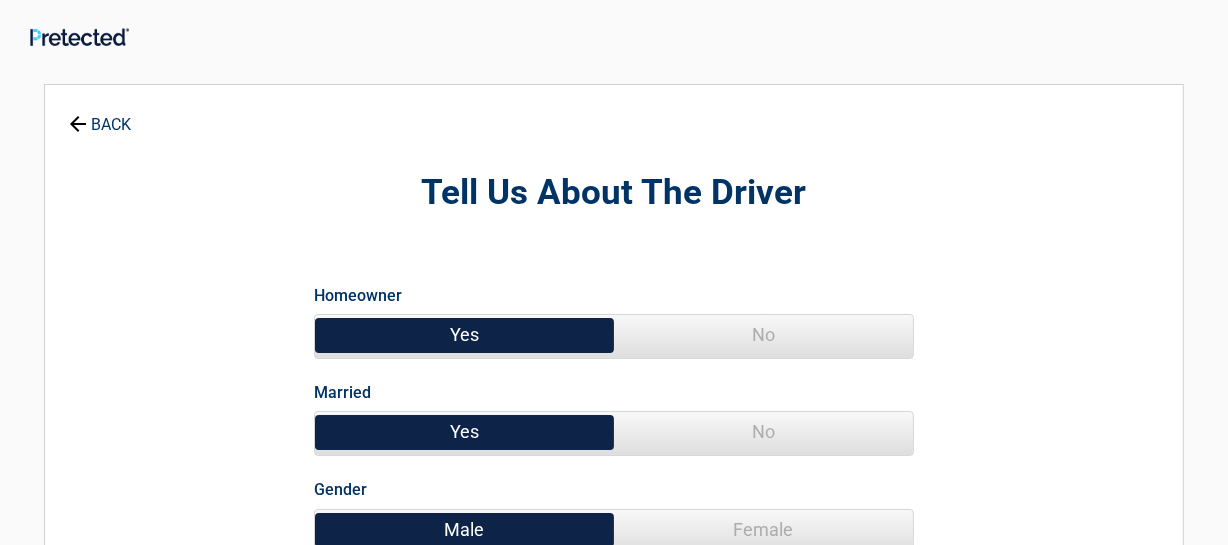 click on "No" at bounding box center (763, 335) 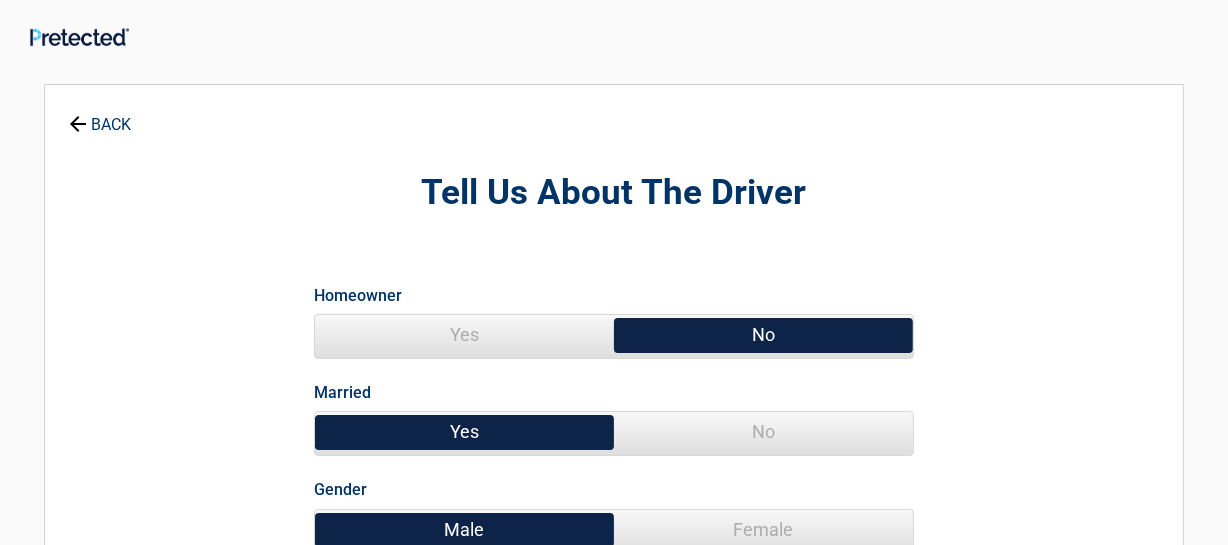 click on "Yes" at bounding box center (464, 432) 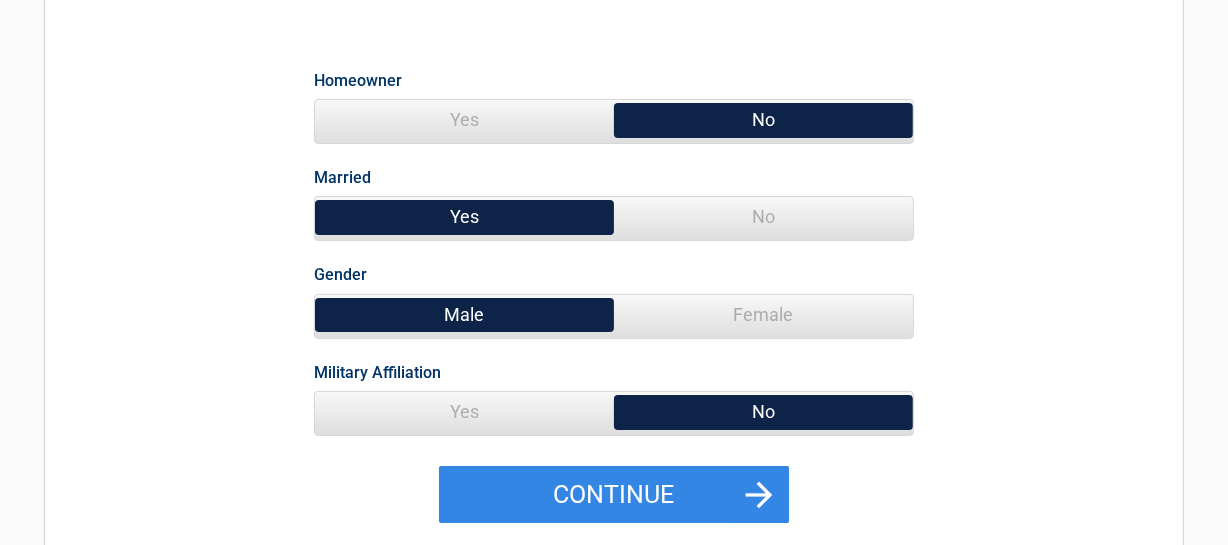 scroll, scrollTop: 218, scrollLeft: 0, axis: vertical 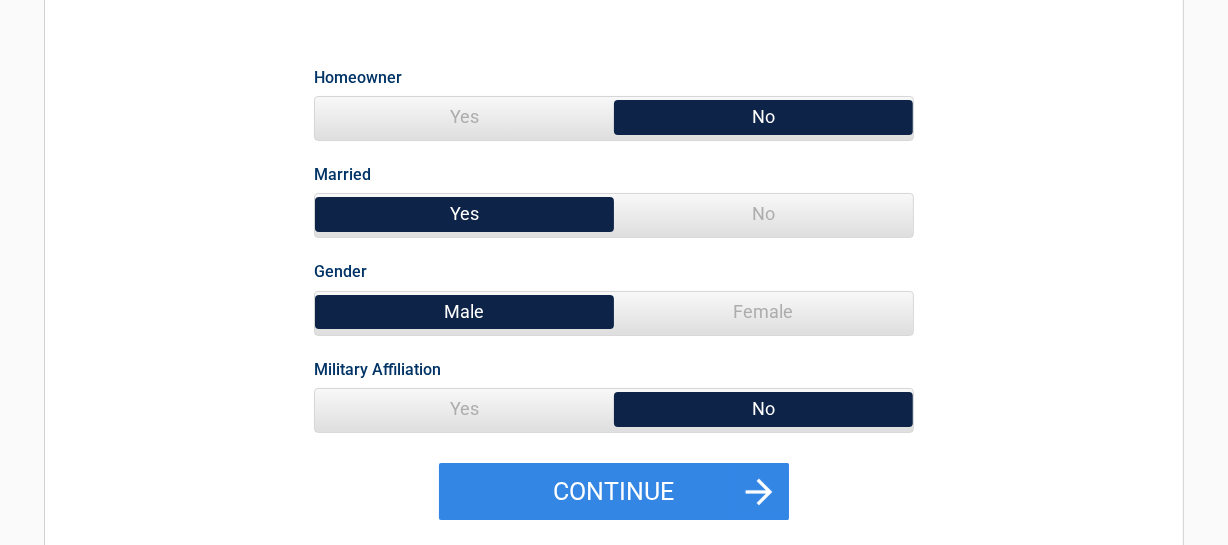 click on "Male" at bounding box center [464, 312] 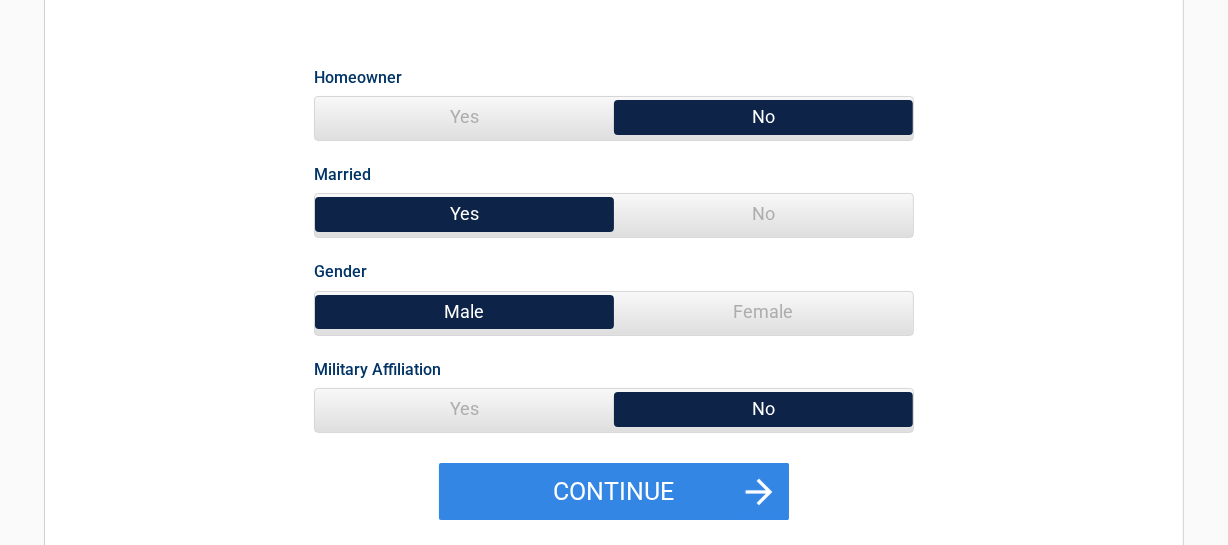 click on "No" at bounding box center (763, 409) 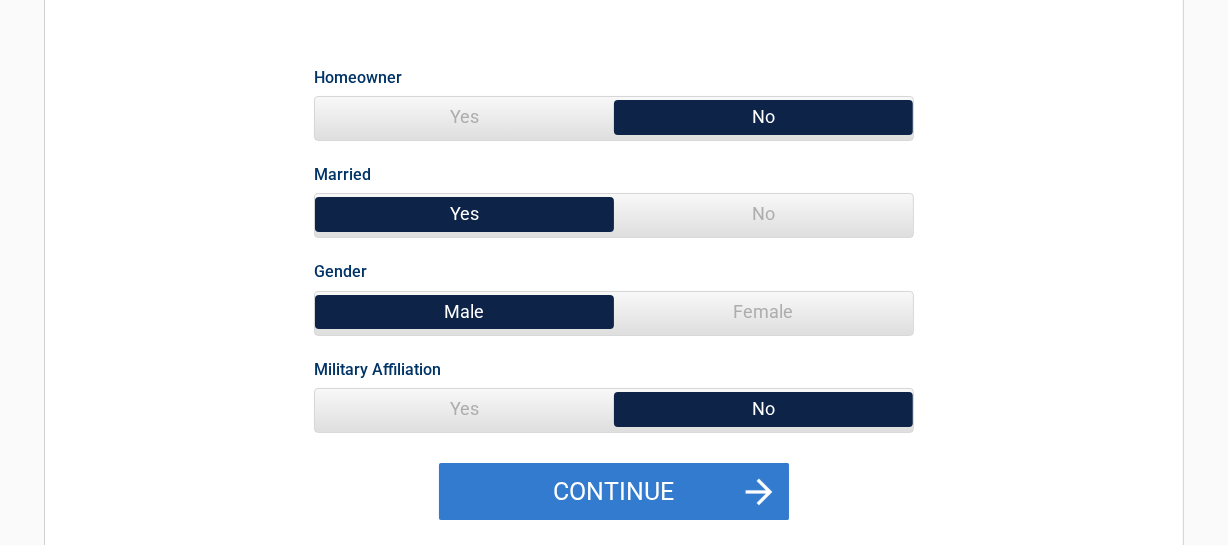 click on "Continue" at bounding box center (614, 492) 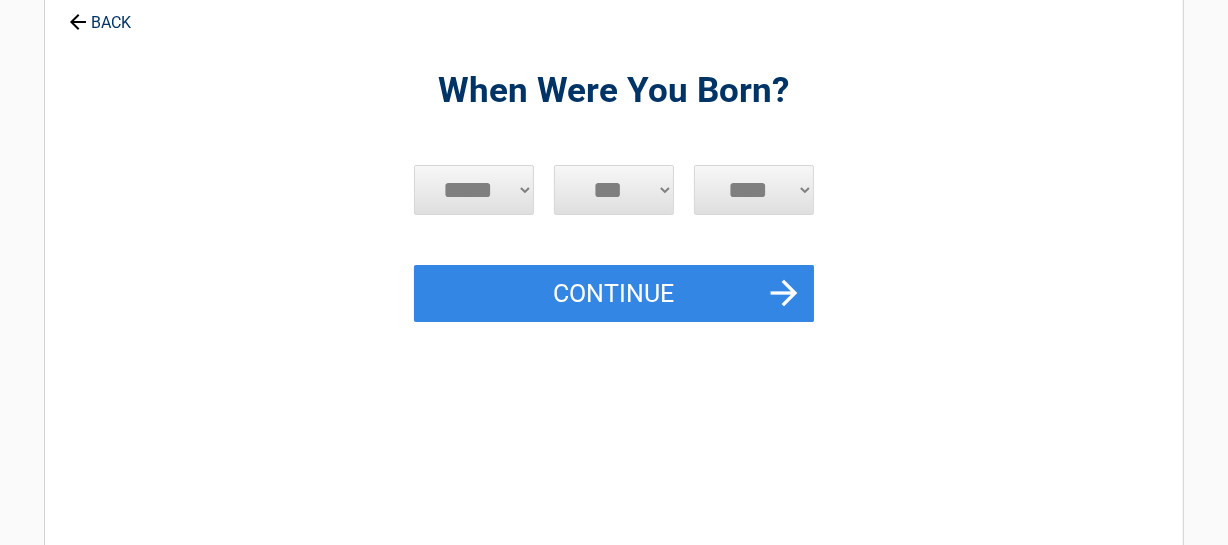 scroll, scrollTop: 0, scrollLeft: 0, axis: both 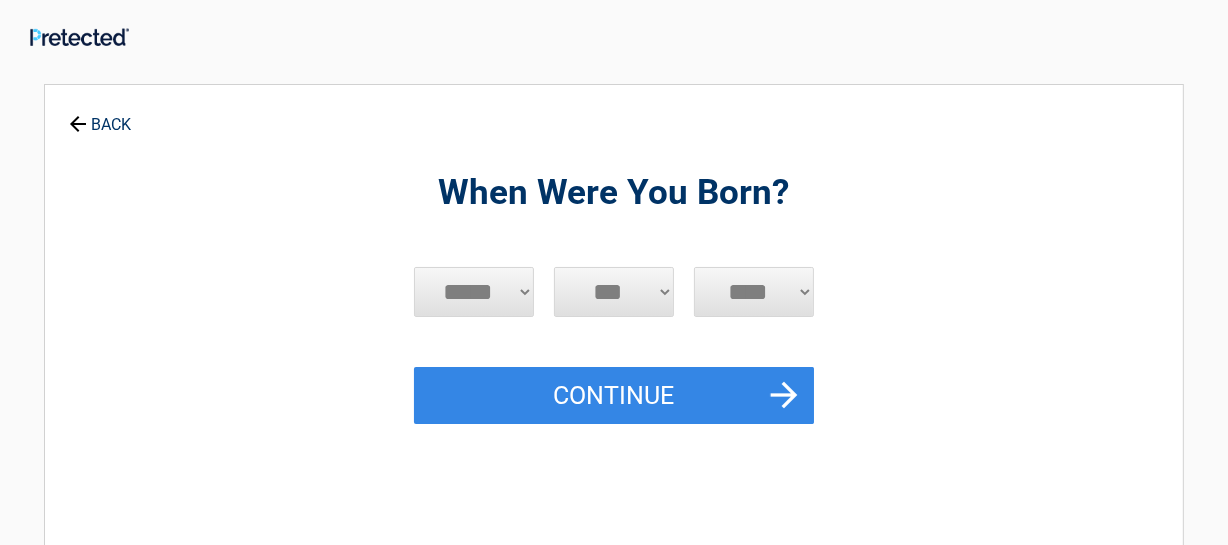 click on "*****
***
***
***
***
***
***
***
***
***
***
***
***" at bounding box center (474, 292) 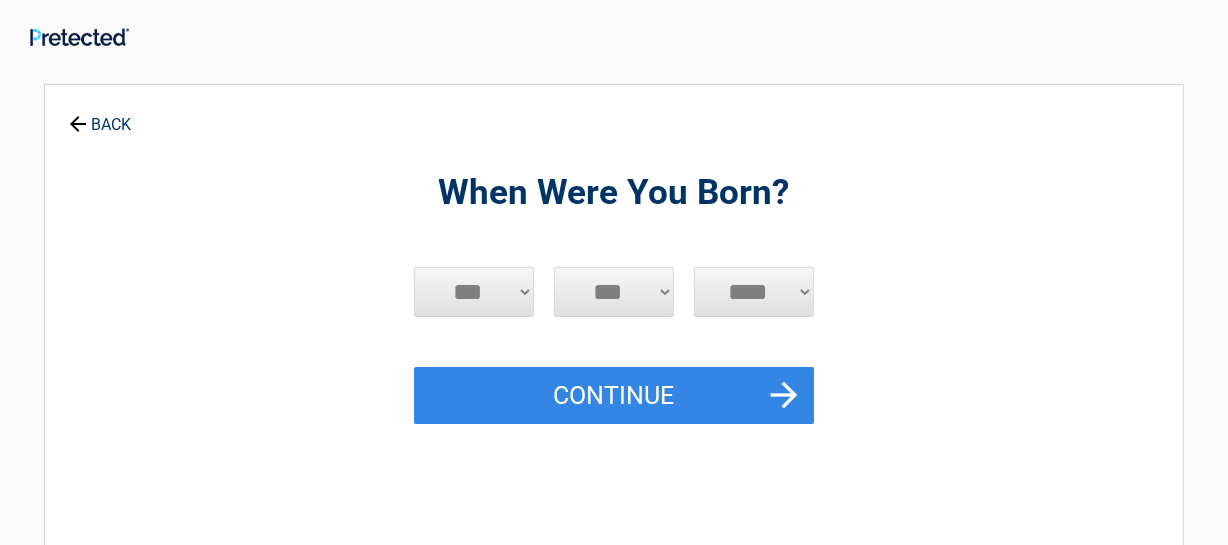 click on "*****
***
***
***
***
***
***
***
***
***
***
***
***" at bounding box center (474, 292) 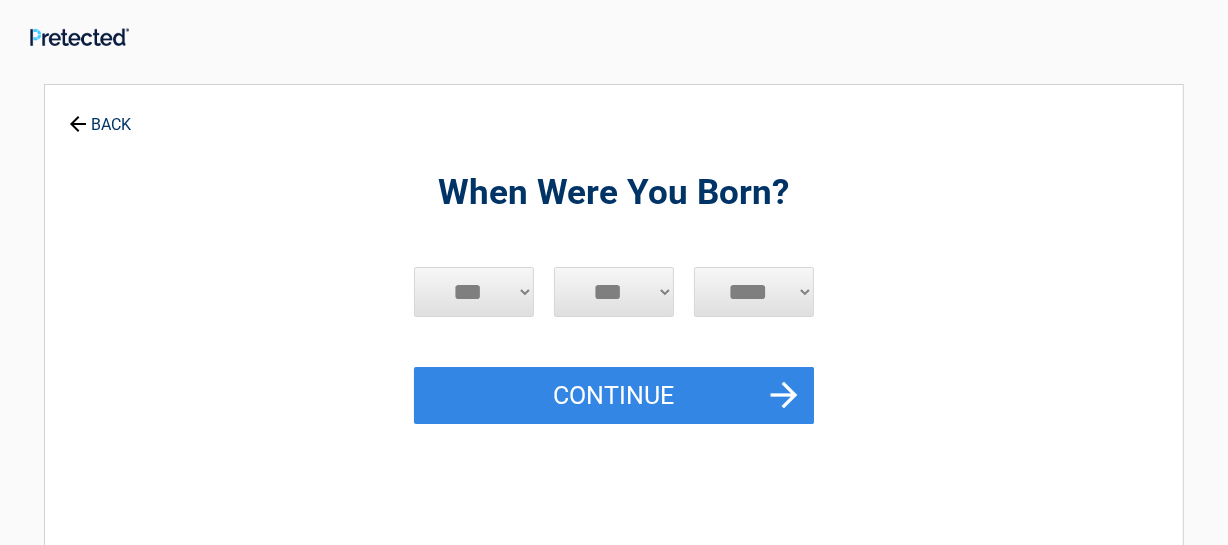 click on "When Were You Born?
*****
***
***
***
***
***
***
***
***
***
***
***
***
***
*
*
*
*
*
*
*
*
*
**
**
**
**
**
**
**
**
**
**
**
**
**
**
**
**
**
**
**
**
**
**
****
****
****
****
****
****
****
****
****
****
****
****
****
****" at bounding box center (614, 433) 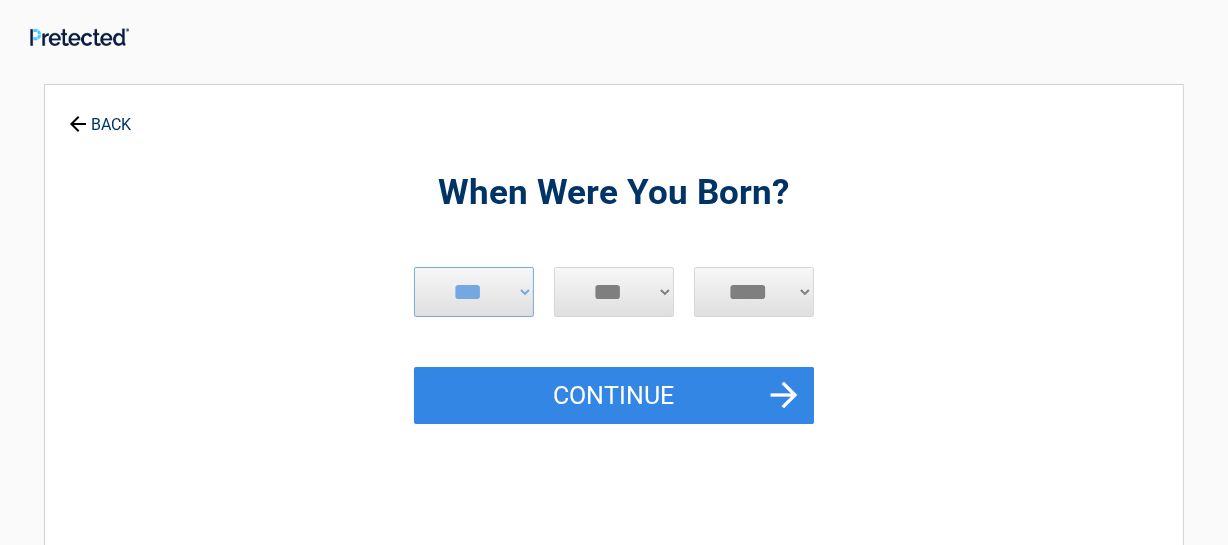 click on "*****
***
***
***
***
***
***
***
***
***
***
***
***" at bounding box center (474, 292) 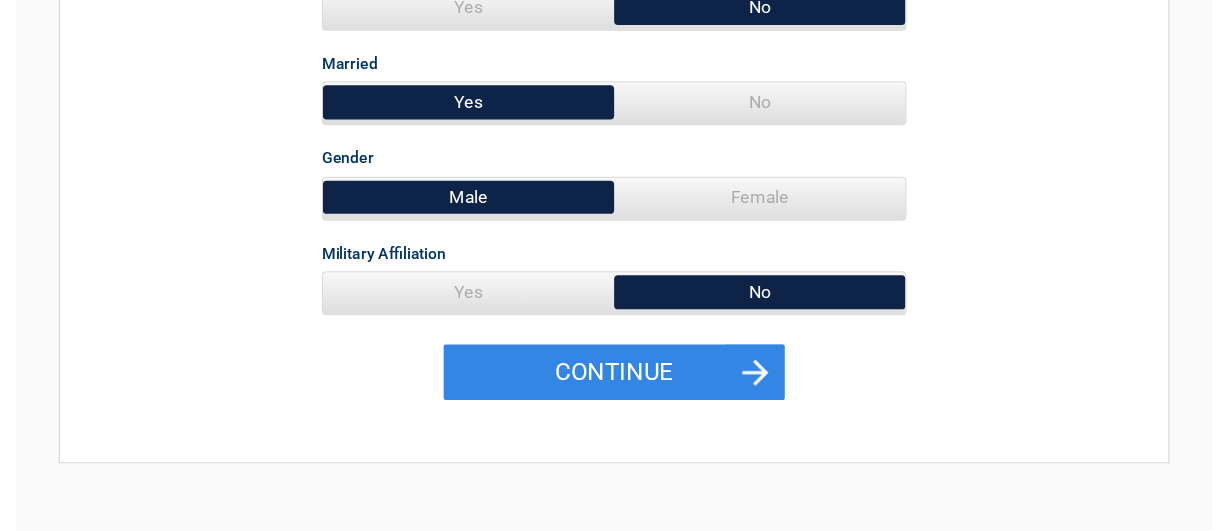 scroll, scrollTop: 363, scrollLeft: 0, axis: vertical 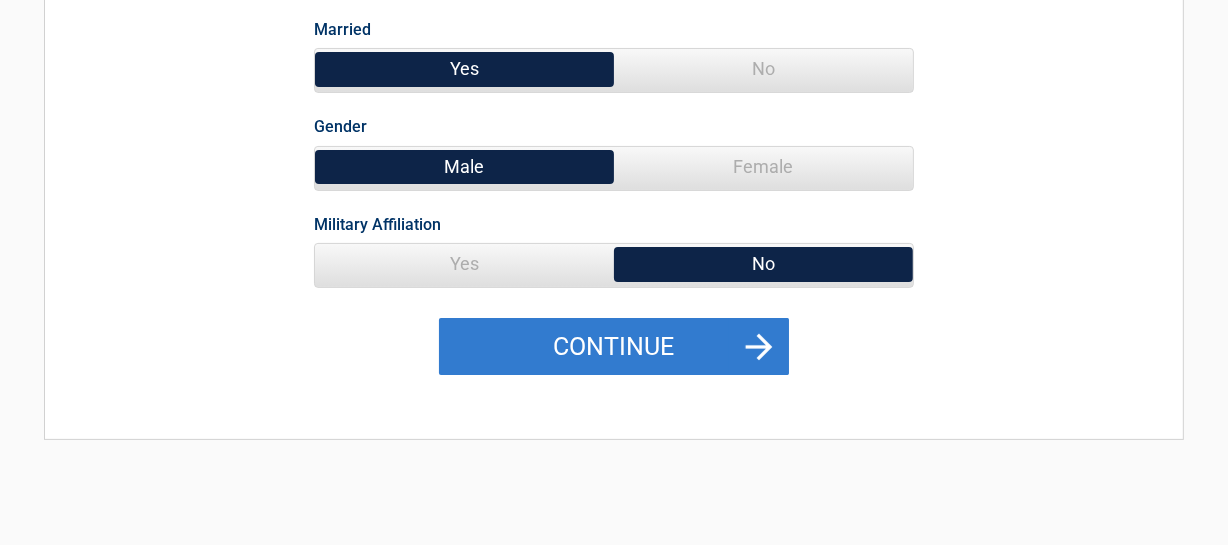 click on "Continue" at bounding box center (614, 347) 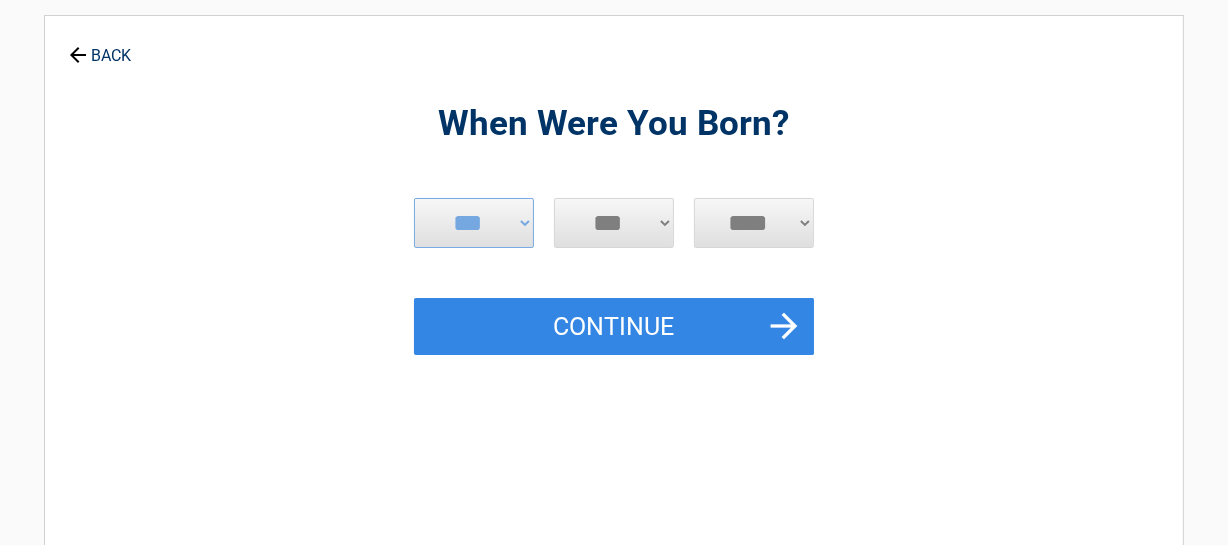 scroll, scrollTop: 0, scrollLeft: 0, axis: both 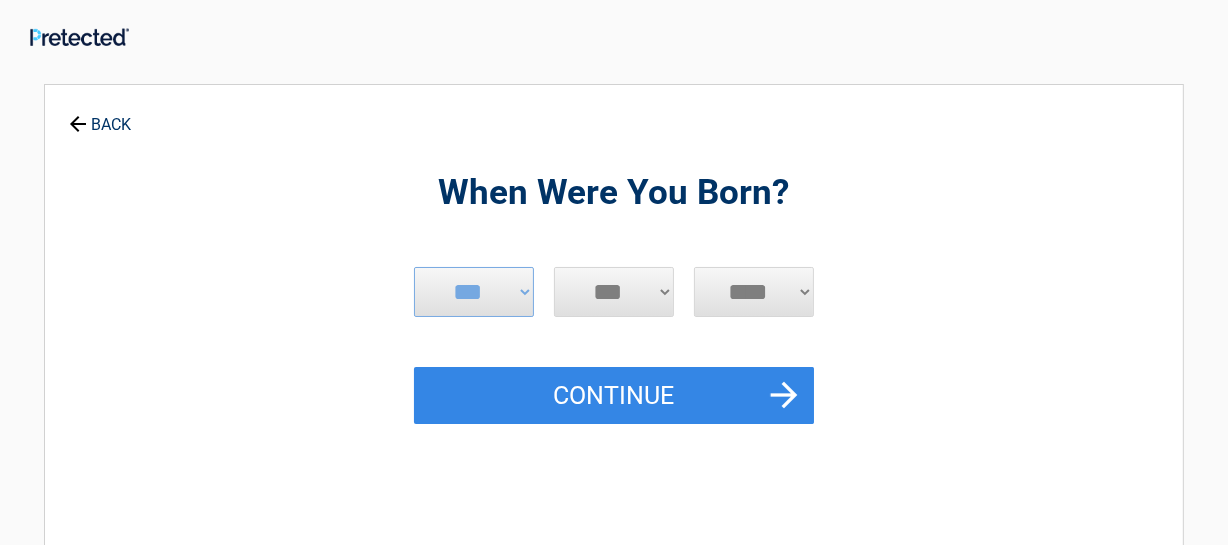 click on "*****
***
***
***
***
***
***
***
***
***
***
***
***" at bounding box center (474, 292) 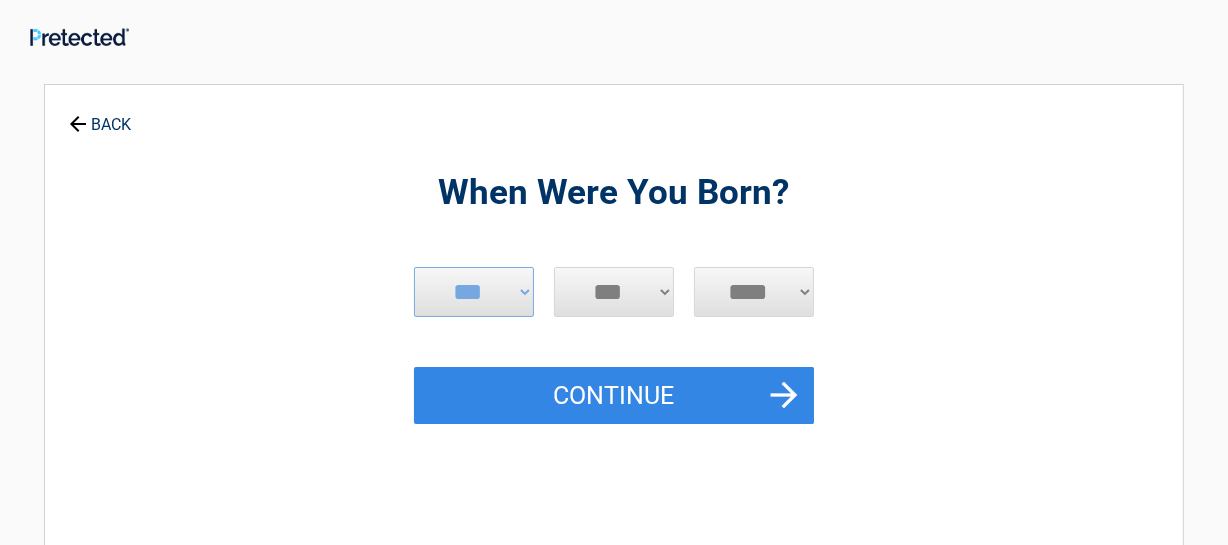 click on "*** * * * * * * * * * ** ** ** ** ** ** ** ** ** ** ** ** ** ** ** ** ** ** ** ** **" at bounding box center [614, 292] 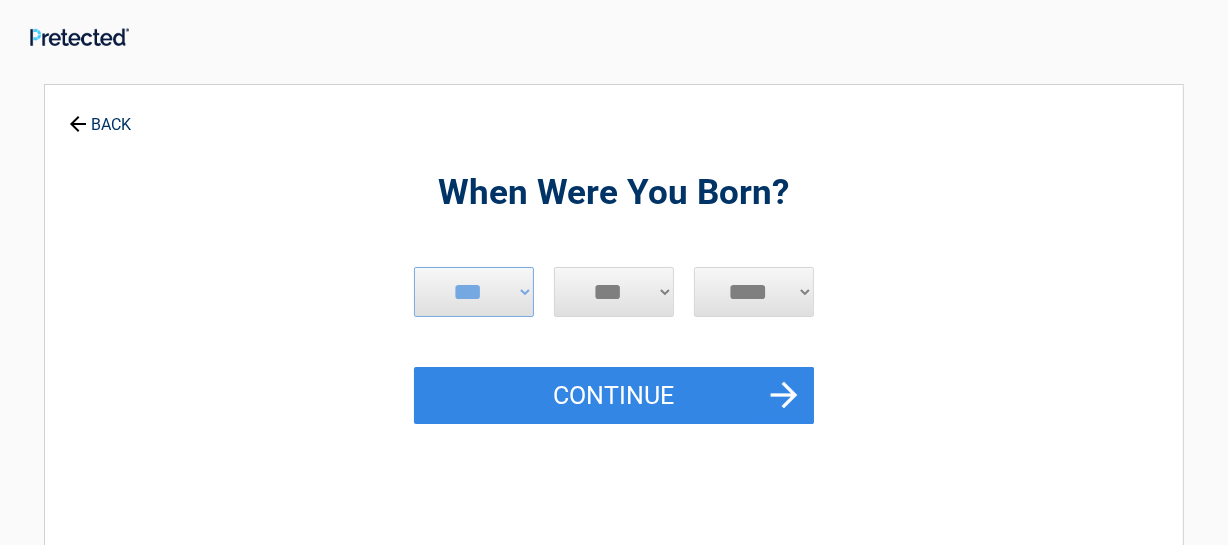 select on "**" 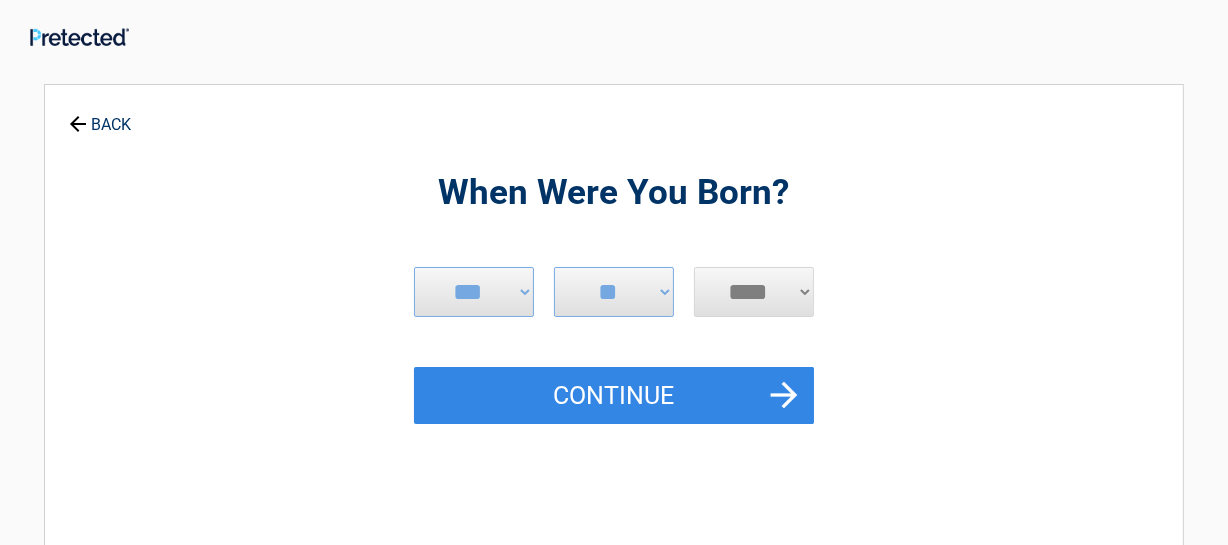 click on "****
****
****
****
****
****
****
****
****
****
****
****
****
****
****
****
****
****
****
****
****
****
****
****
****
****
****
****
****
****
****
****
****
****
****
****
****
****
****
****
****
****
****
****
****
****
****
****
****
****
****
****
****
****
****
****
****
****
****
****
****
****
****
****" at bounding box center [754, 292] 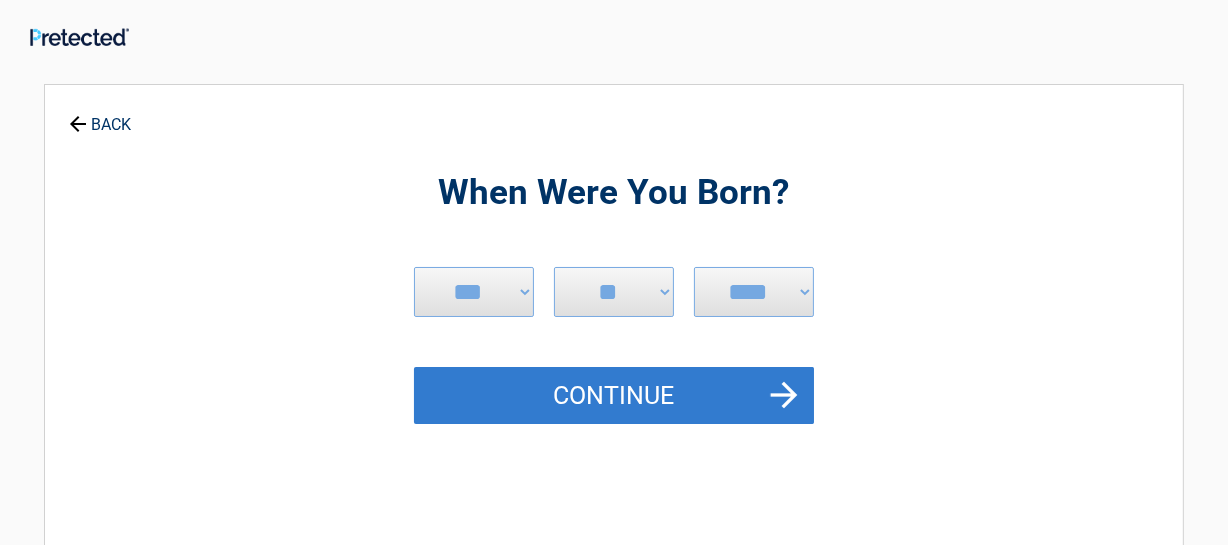 click on "Continue" at bounding box center (614, 396) 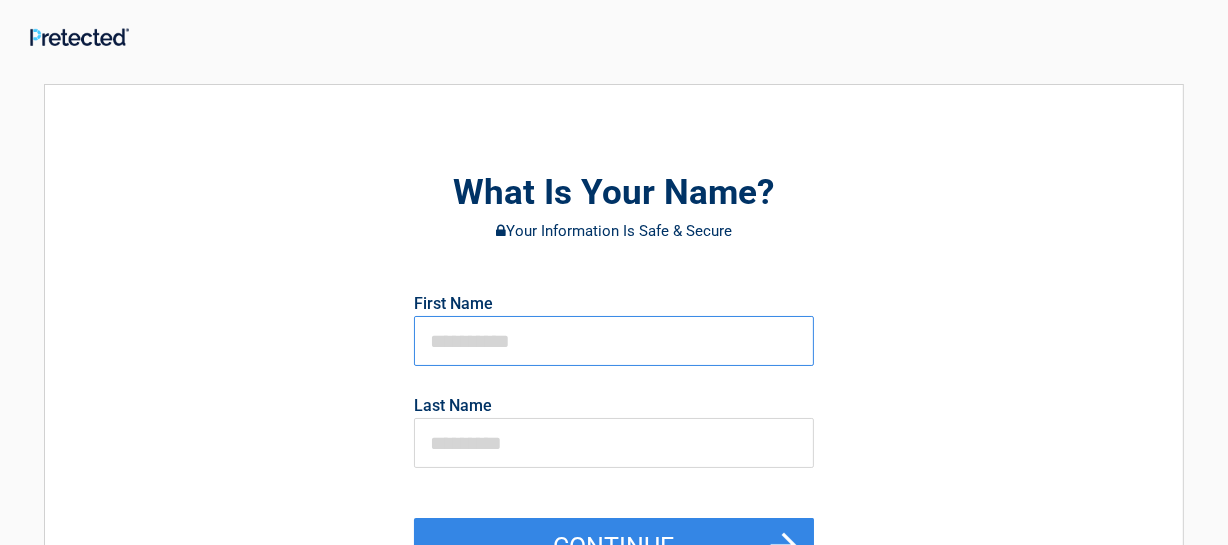 click at bounding box center [614, 341] 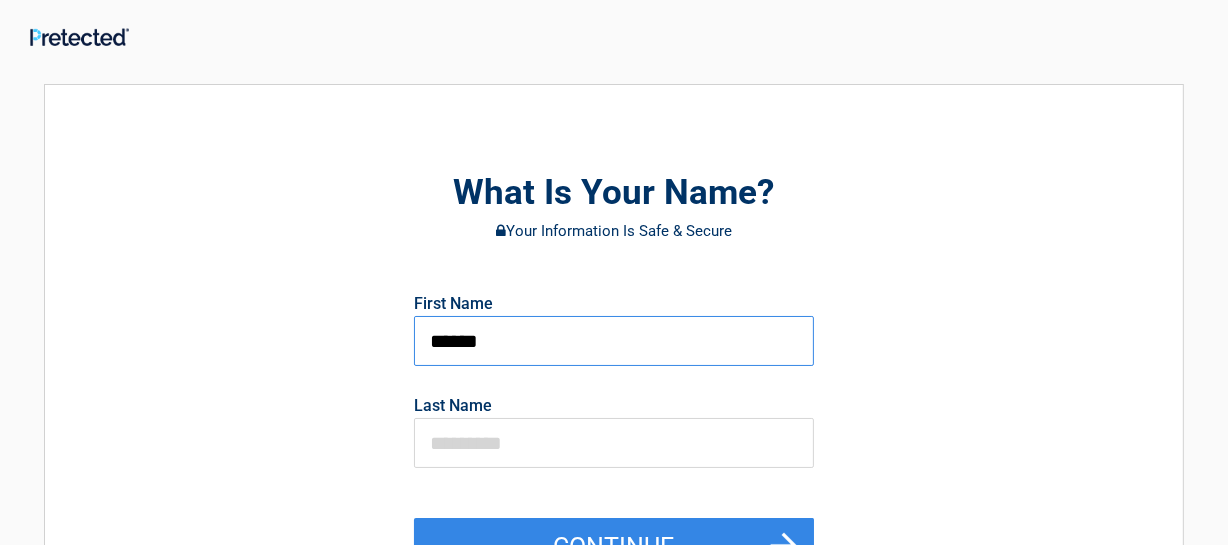 type on "******" 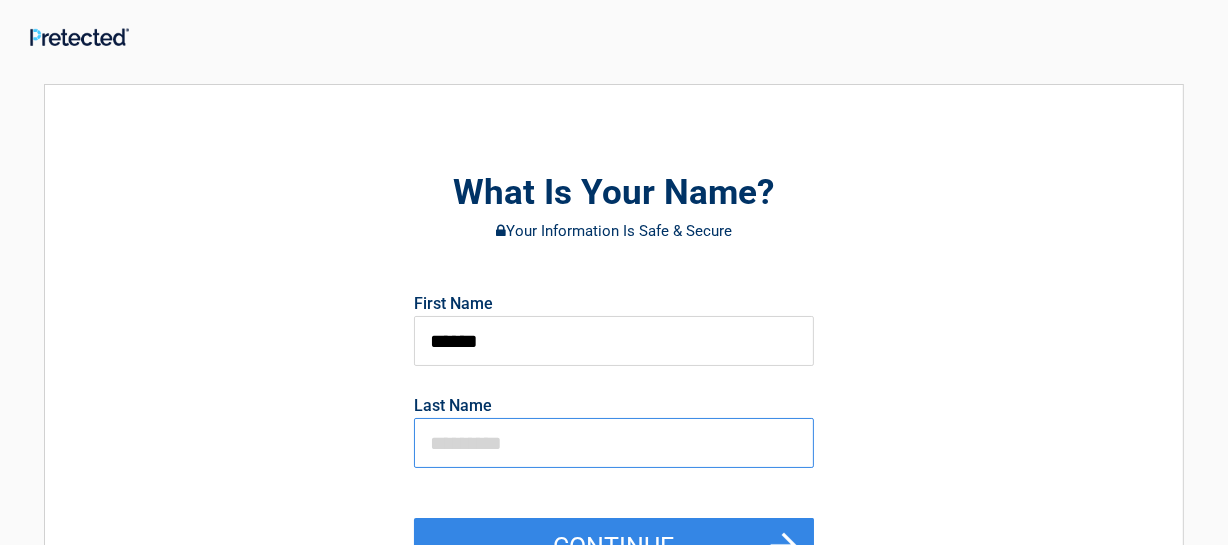 click at bounding box center (614, 443) 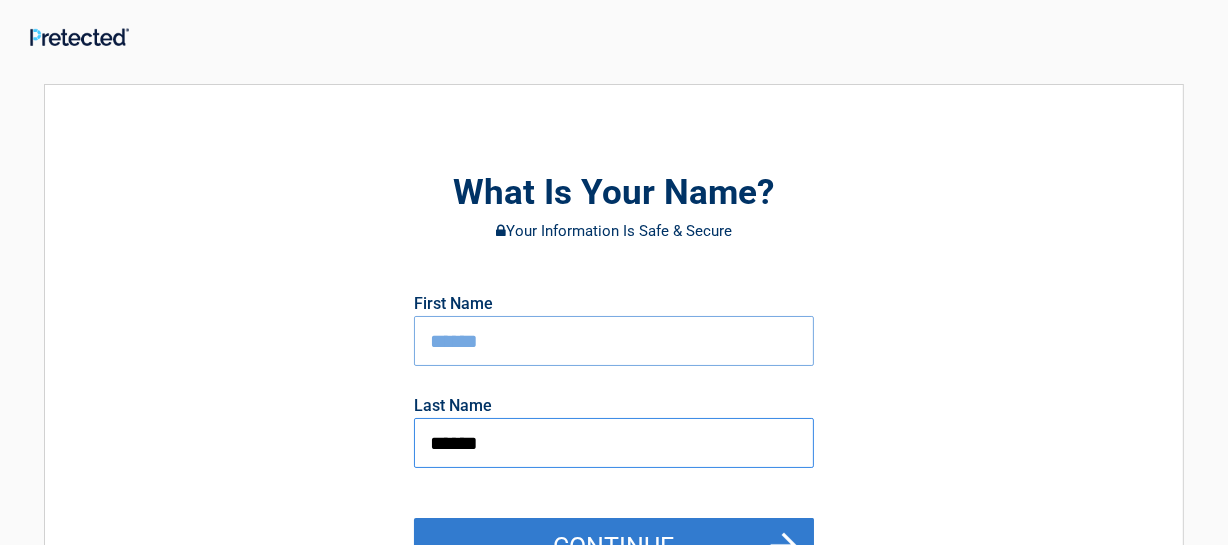 type on "******" 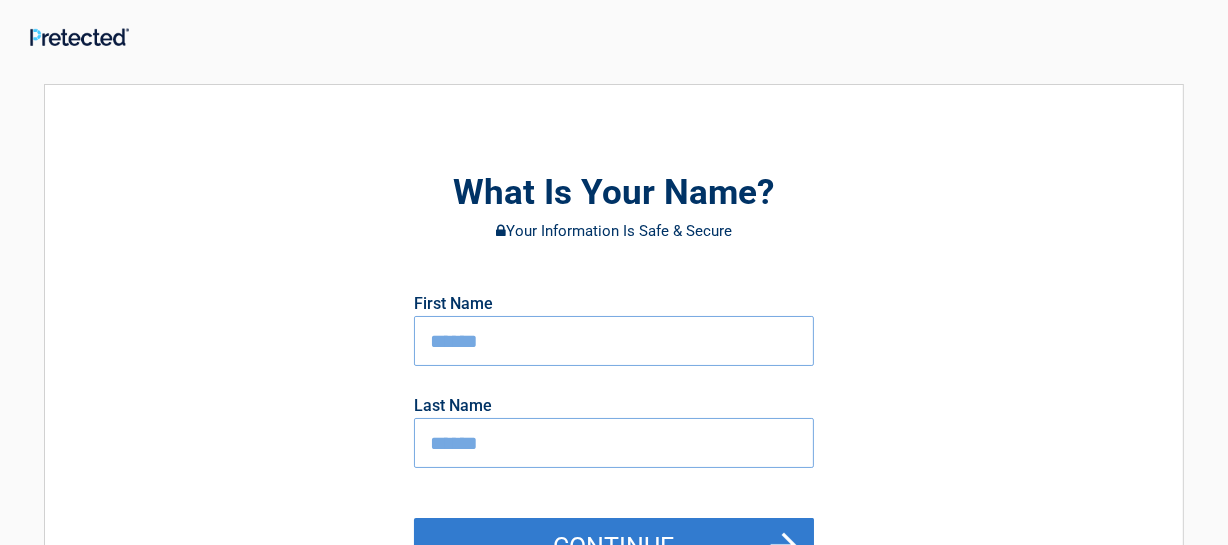 click on "Continue" at bounding box center (614, 547) 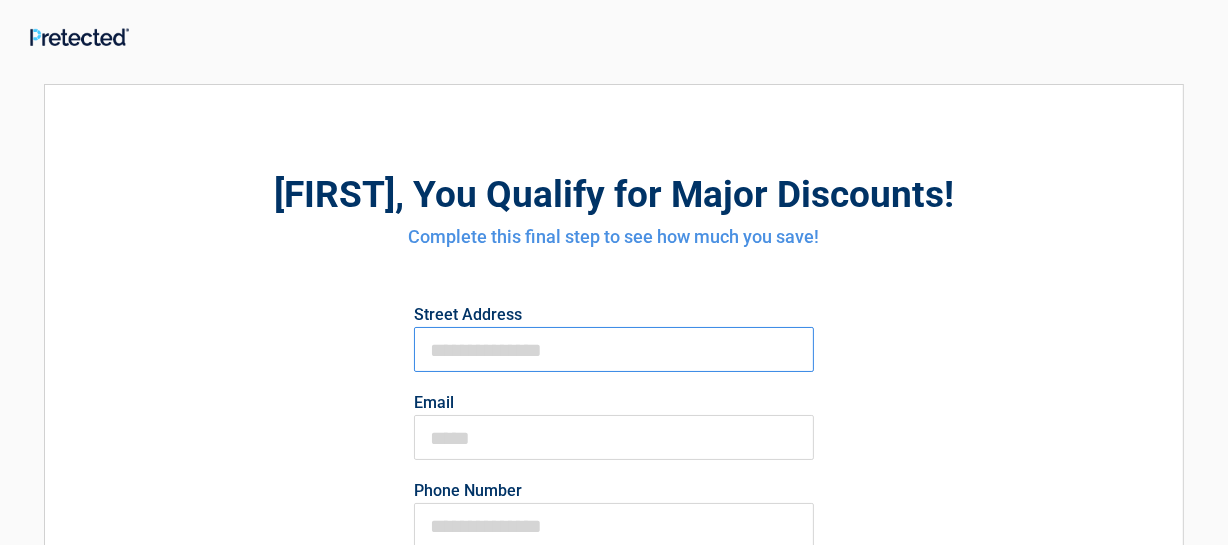 click on "First Name" at bounding box center [614, 349] 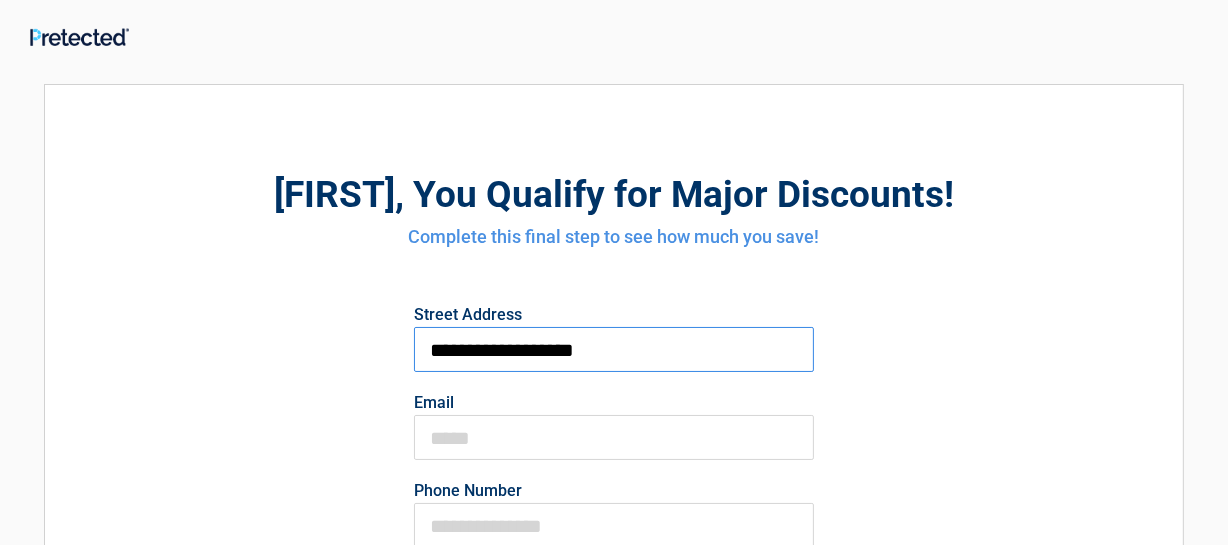 type on "**********" 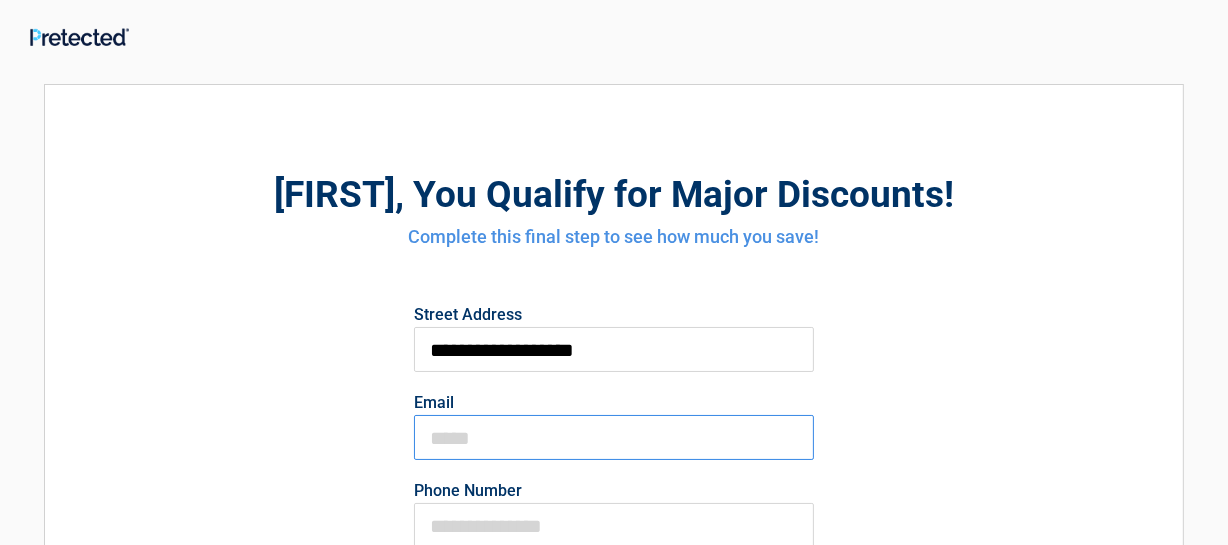click on "Email" at bounding box center [614, 437] 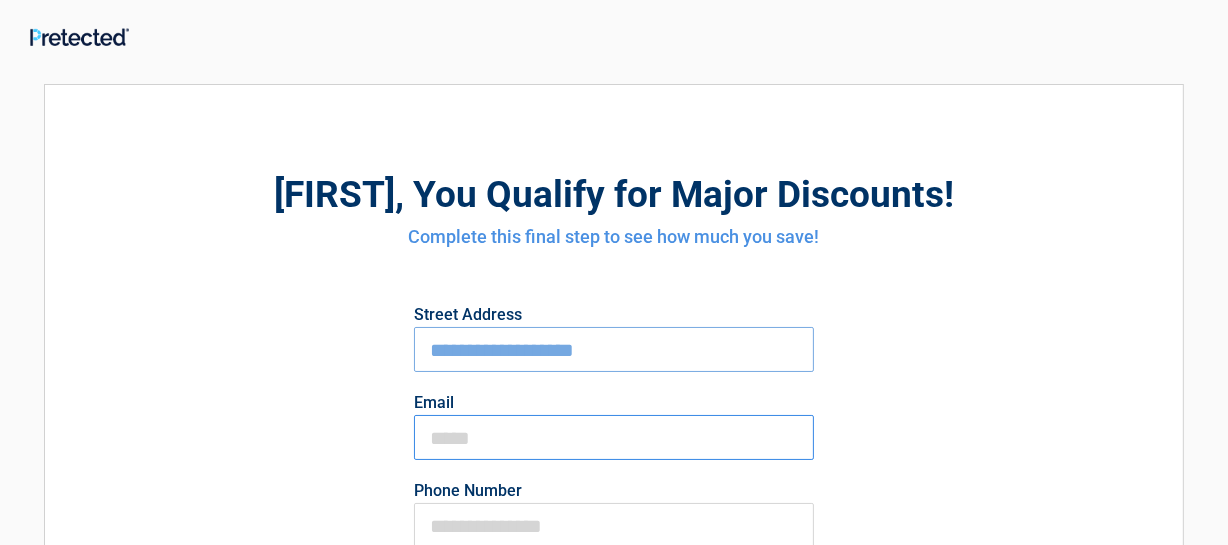 type on "**********" 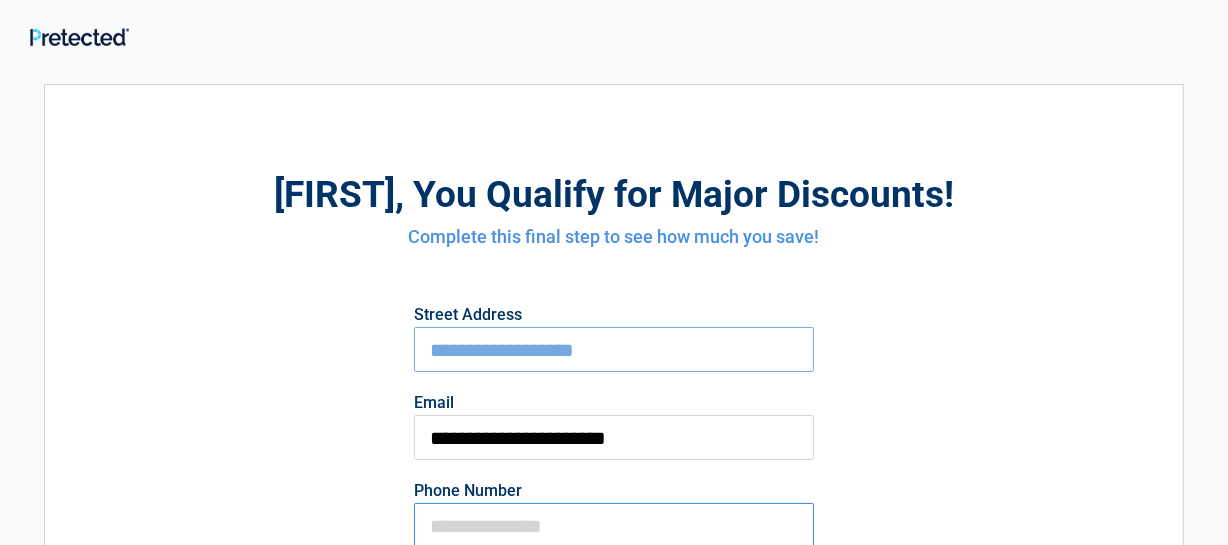 type on "**********" 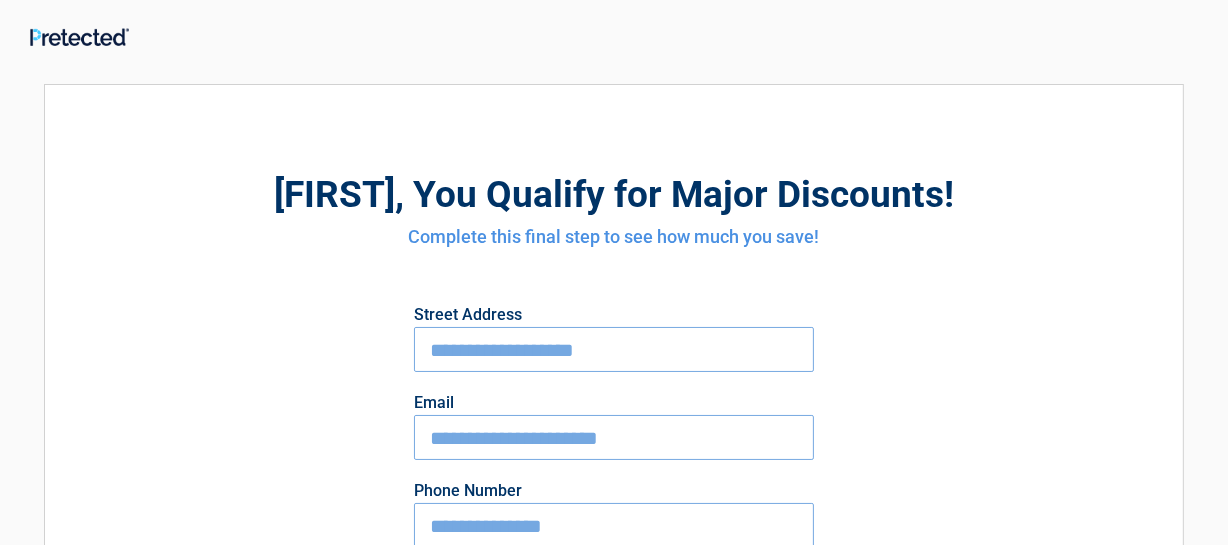 type on "**********" 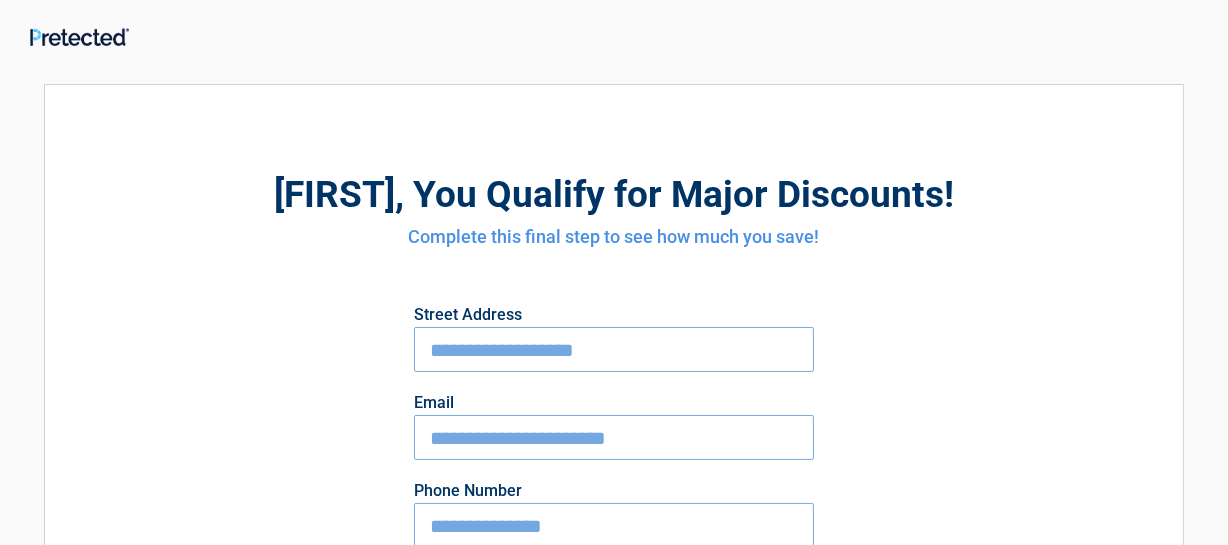 click on "**********" at bounding box center (614, 525) 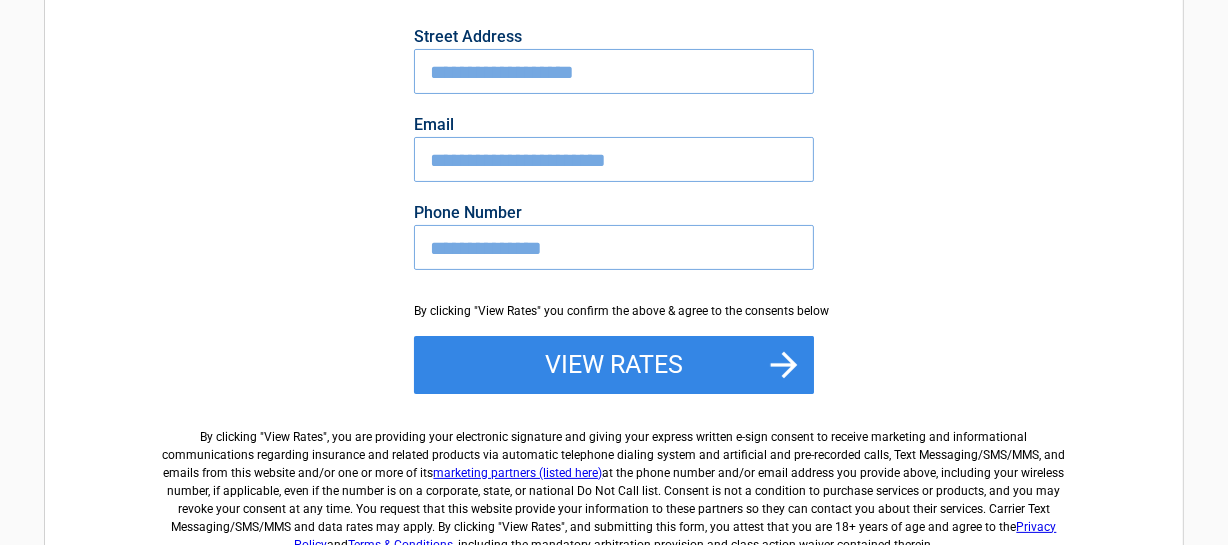 scroll, scrollTop: 290, scrollLeft: 0, axis: vertical 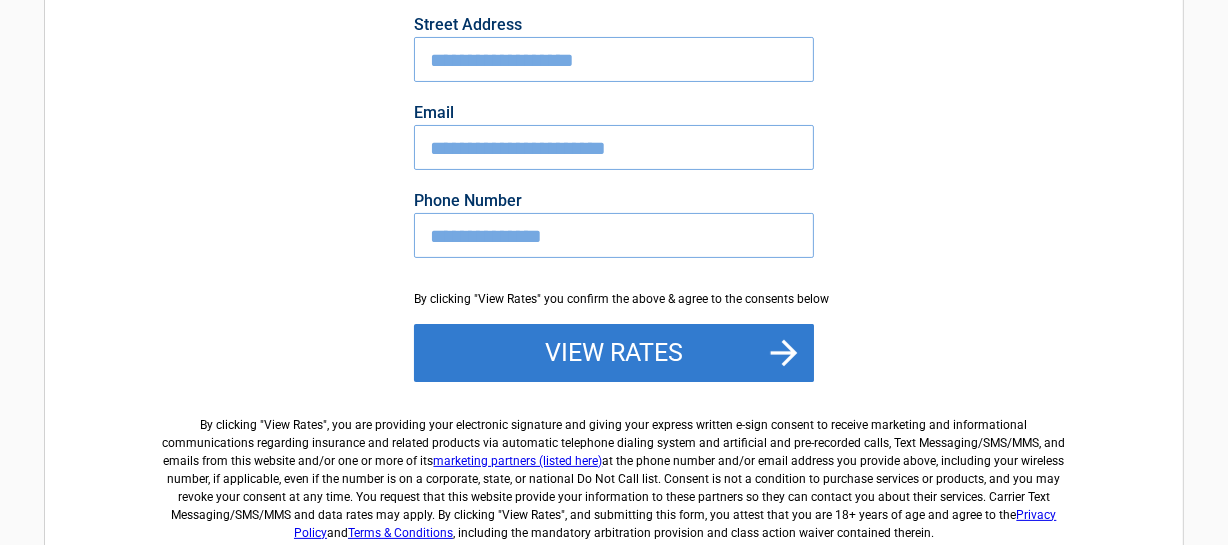 type on "**********" 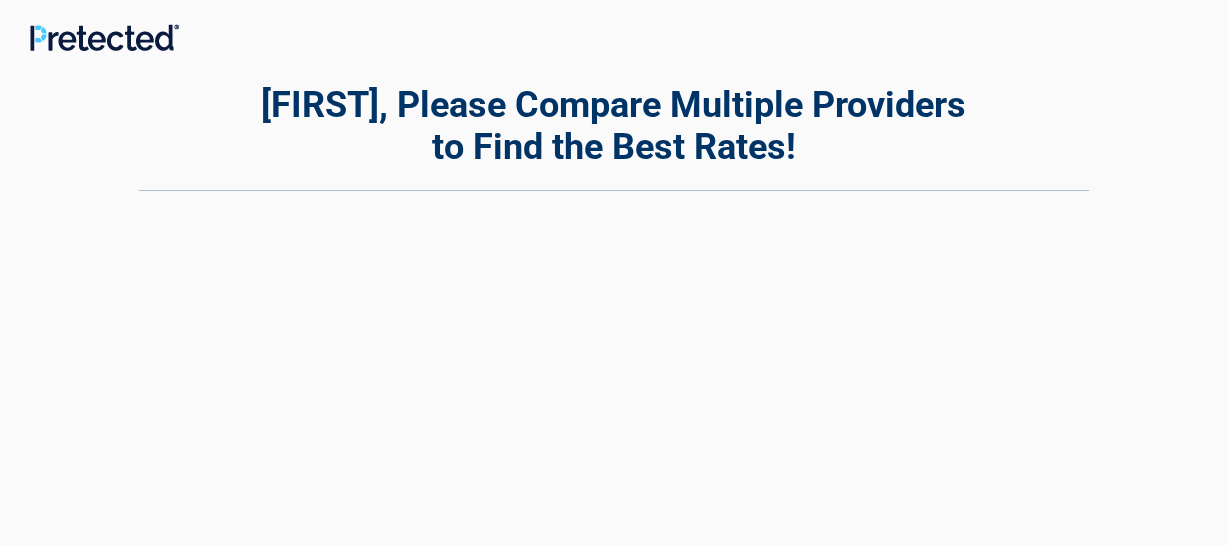 scroll, scrollTop: 0, scrollLeft: 0, axis: both 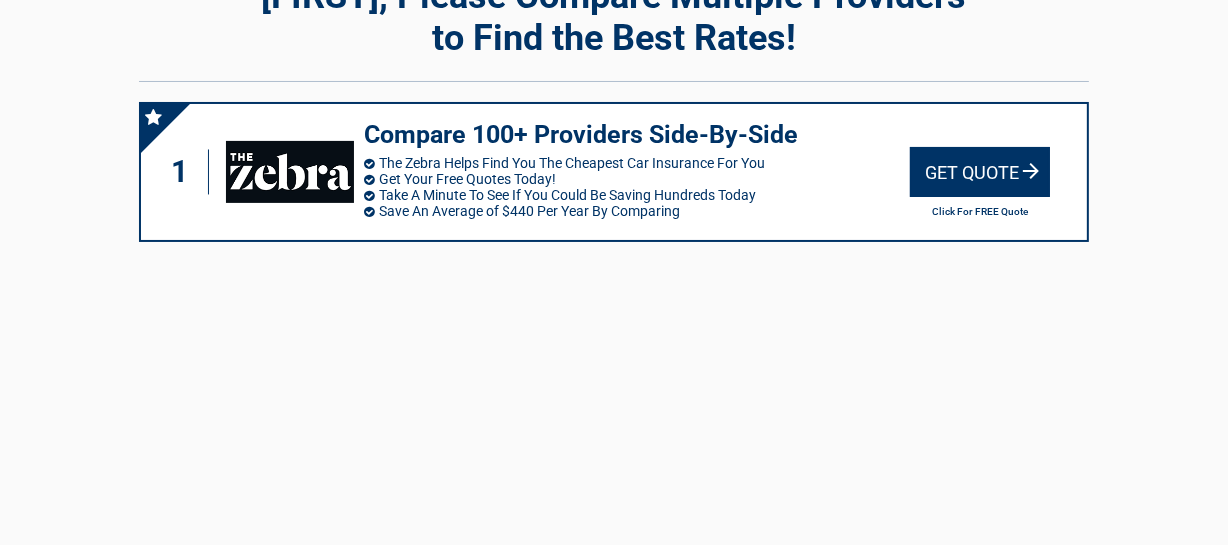 click on "Get Quote" at bounding box center (980, 172) 